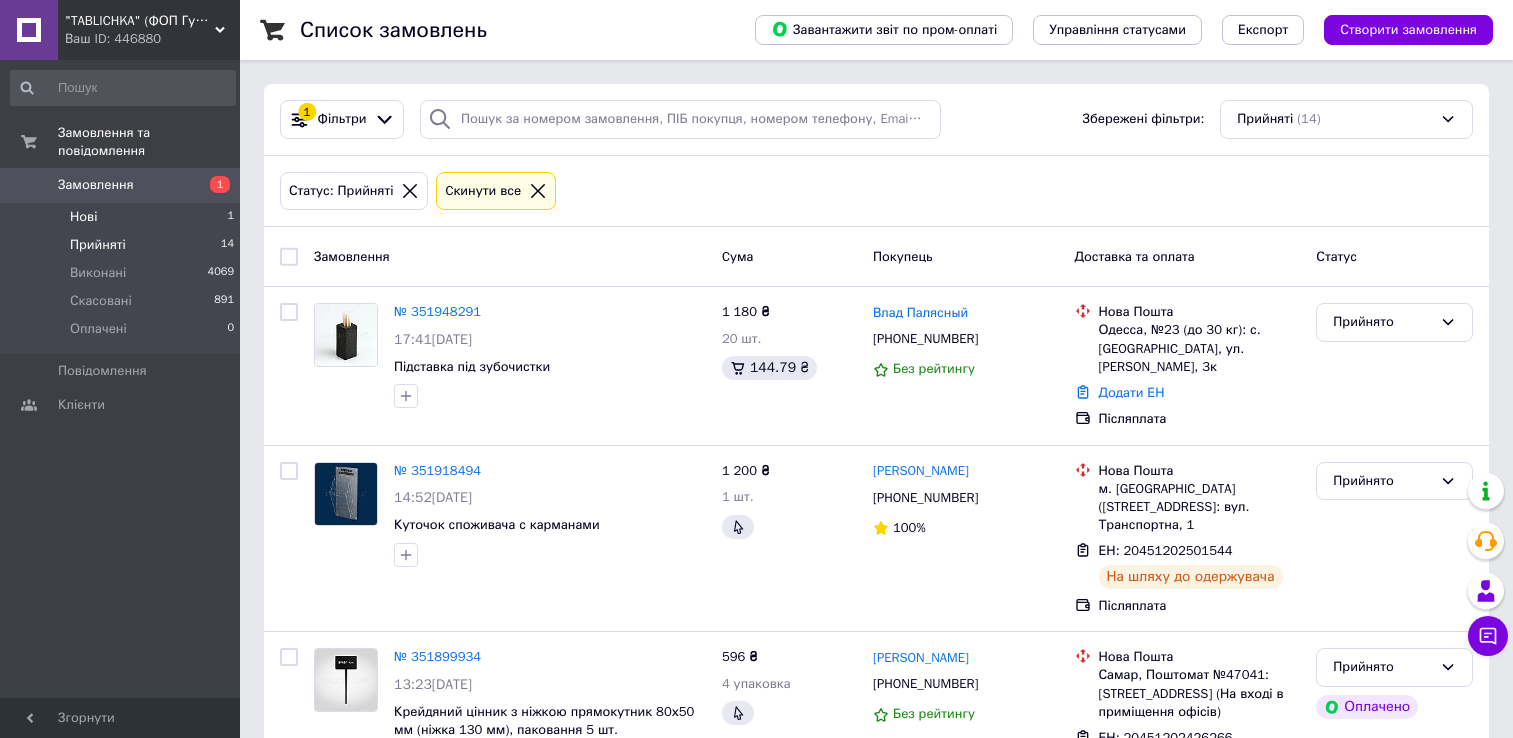scroll, scrollTop: 0, scrollLeft: 0, axis: both 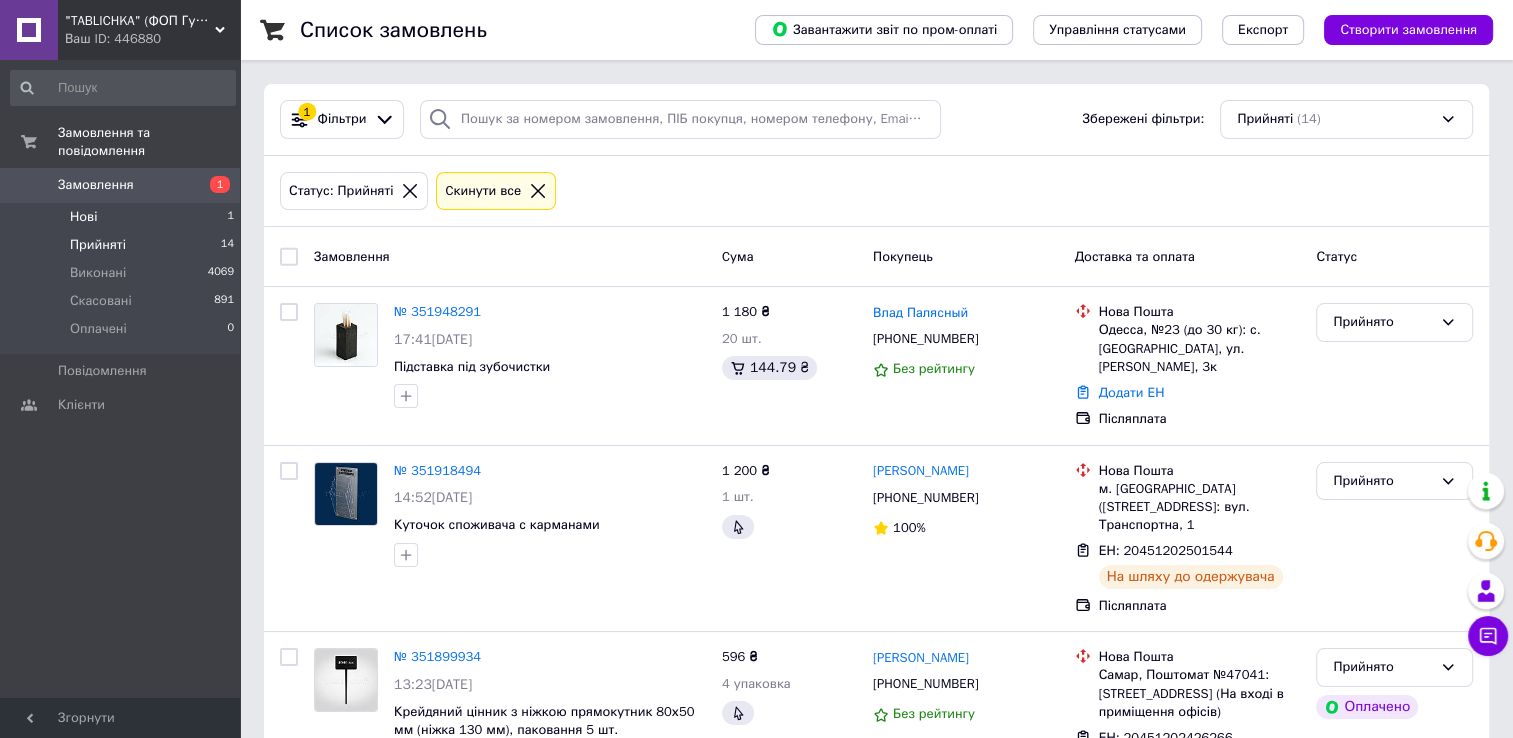 click on "Нові 1" at bounding box center (123, 217) 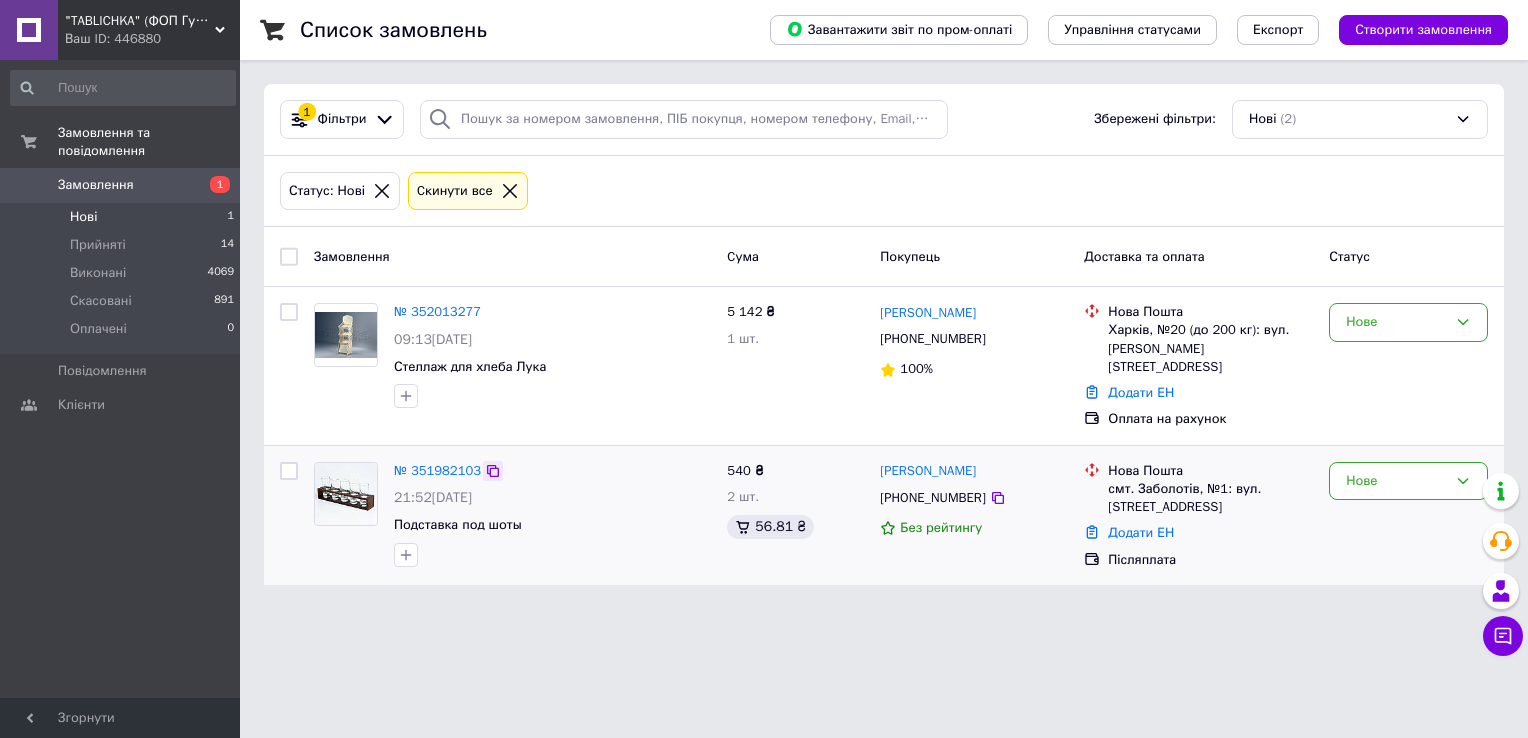 click 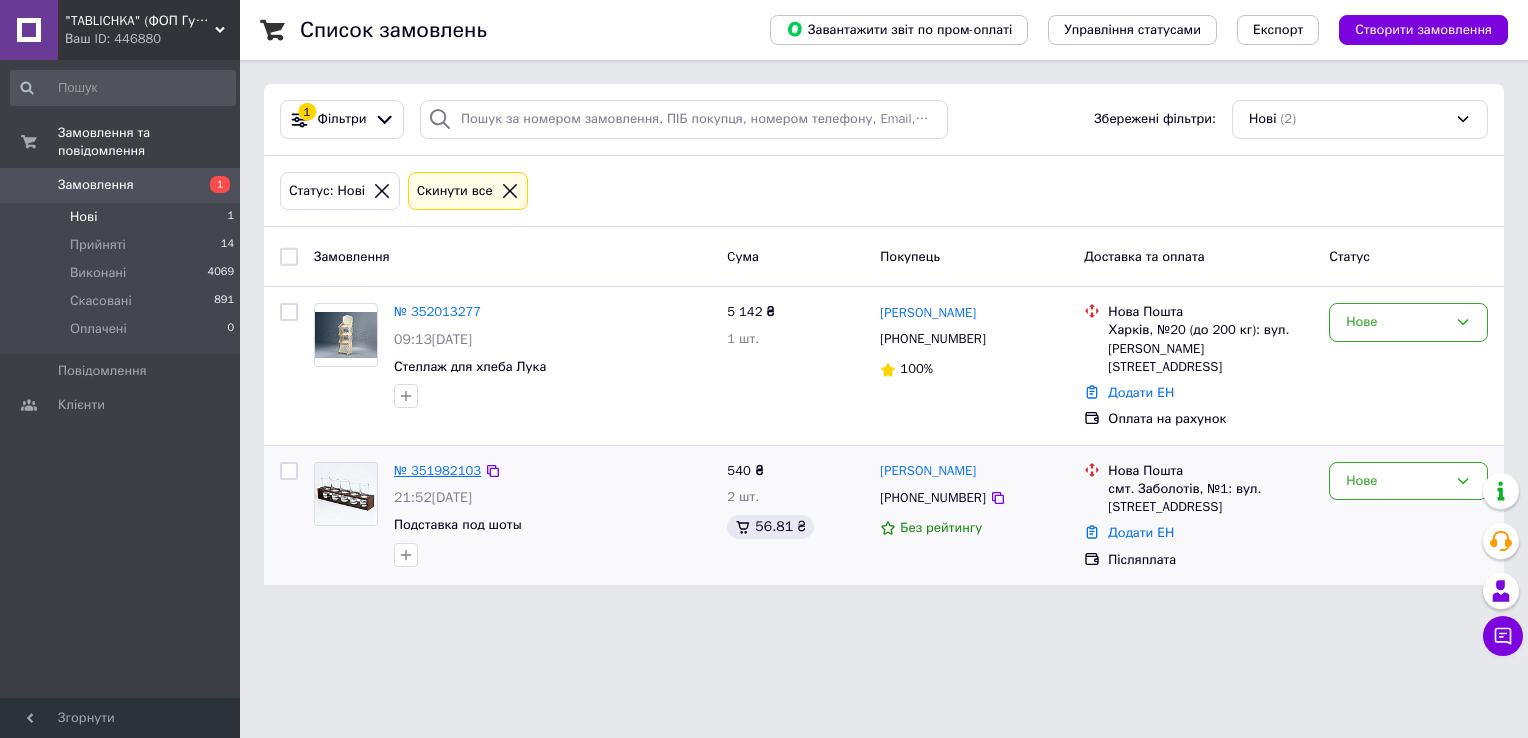 click on "№ 351982103" at bounding box center [437, 470] 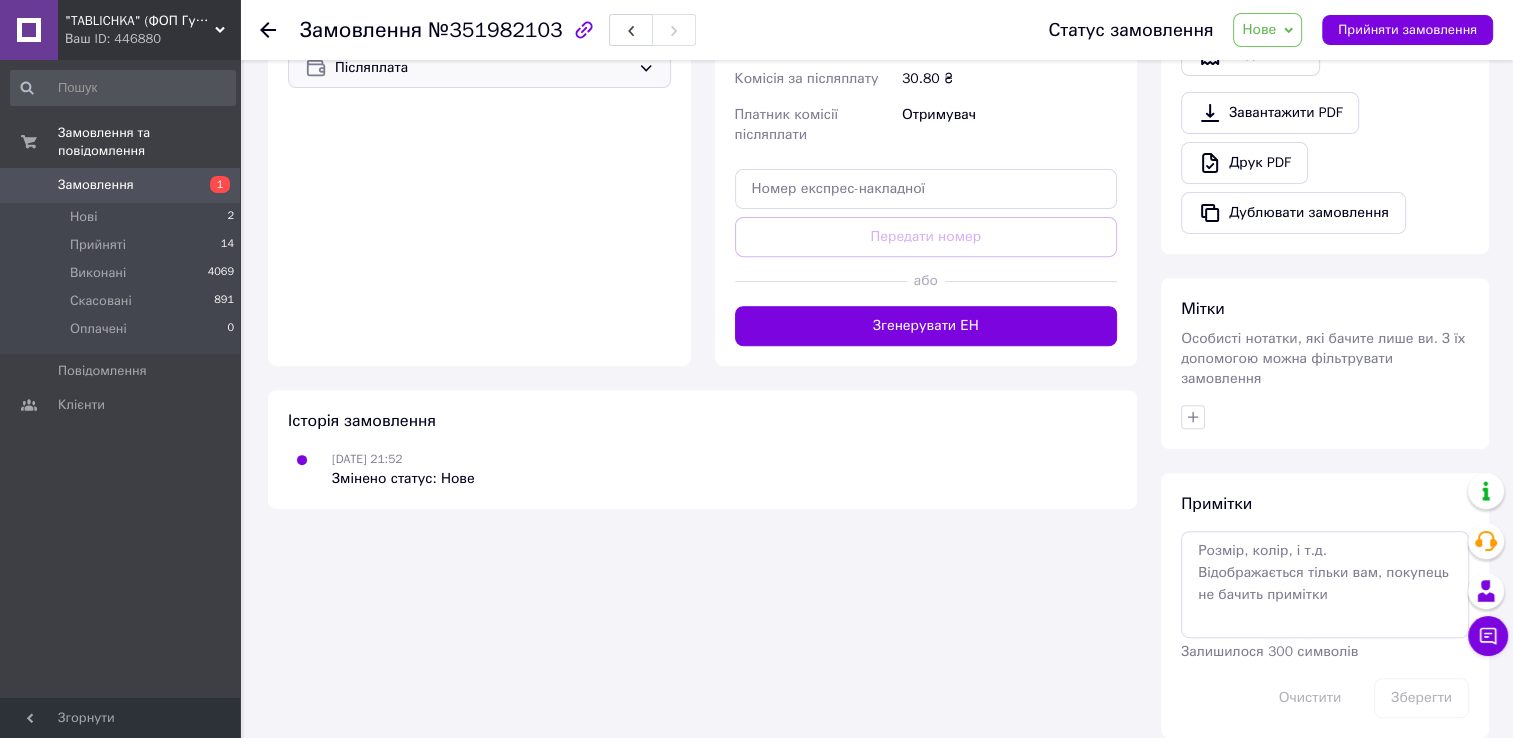 scroll, scrollTop: 0, scrollLeft: 0, axis: both 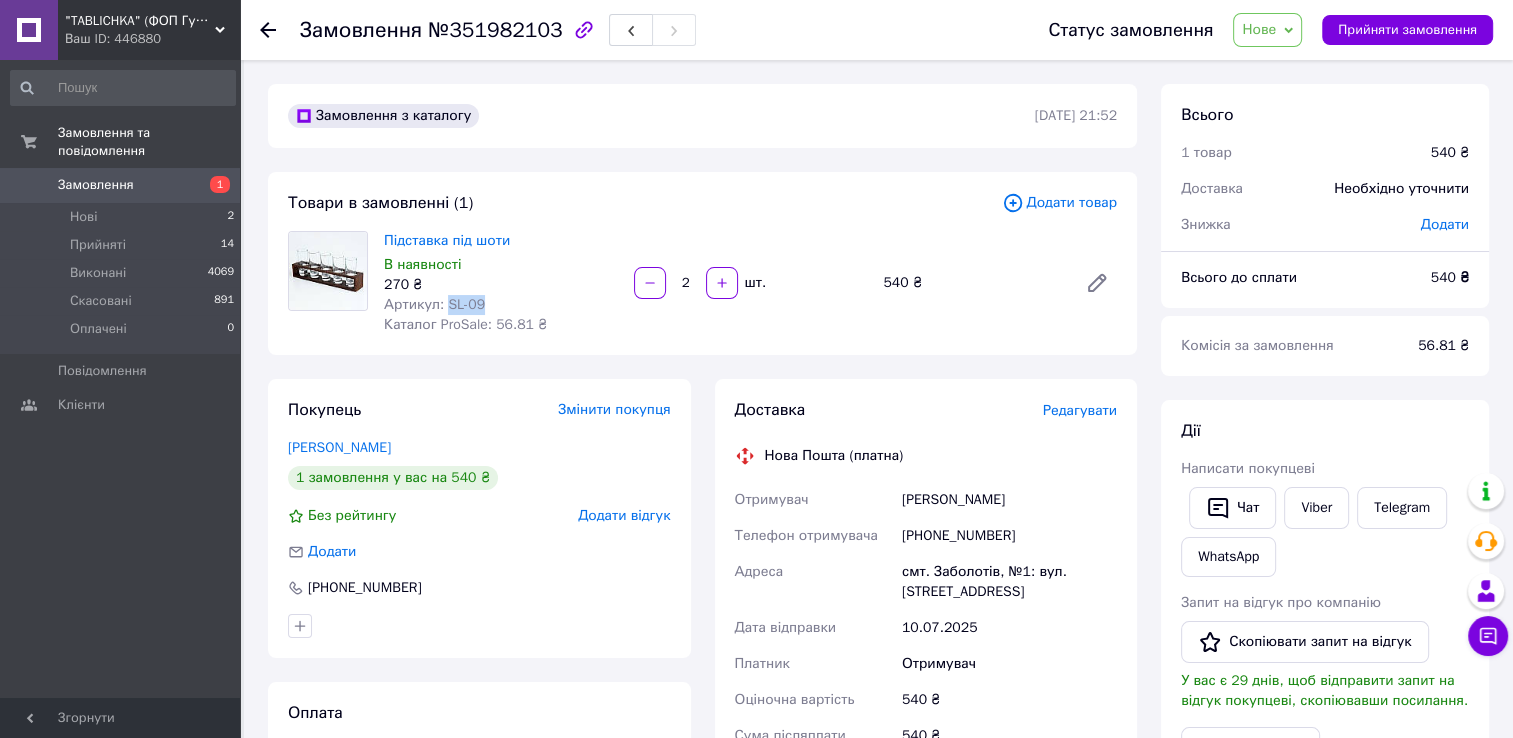 drag, startPoint x: 442, startPoint y: 310, endPoint x: 540, endPoint y: 310, distance: 98 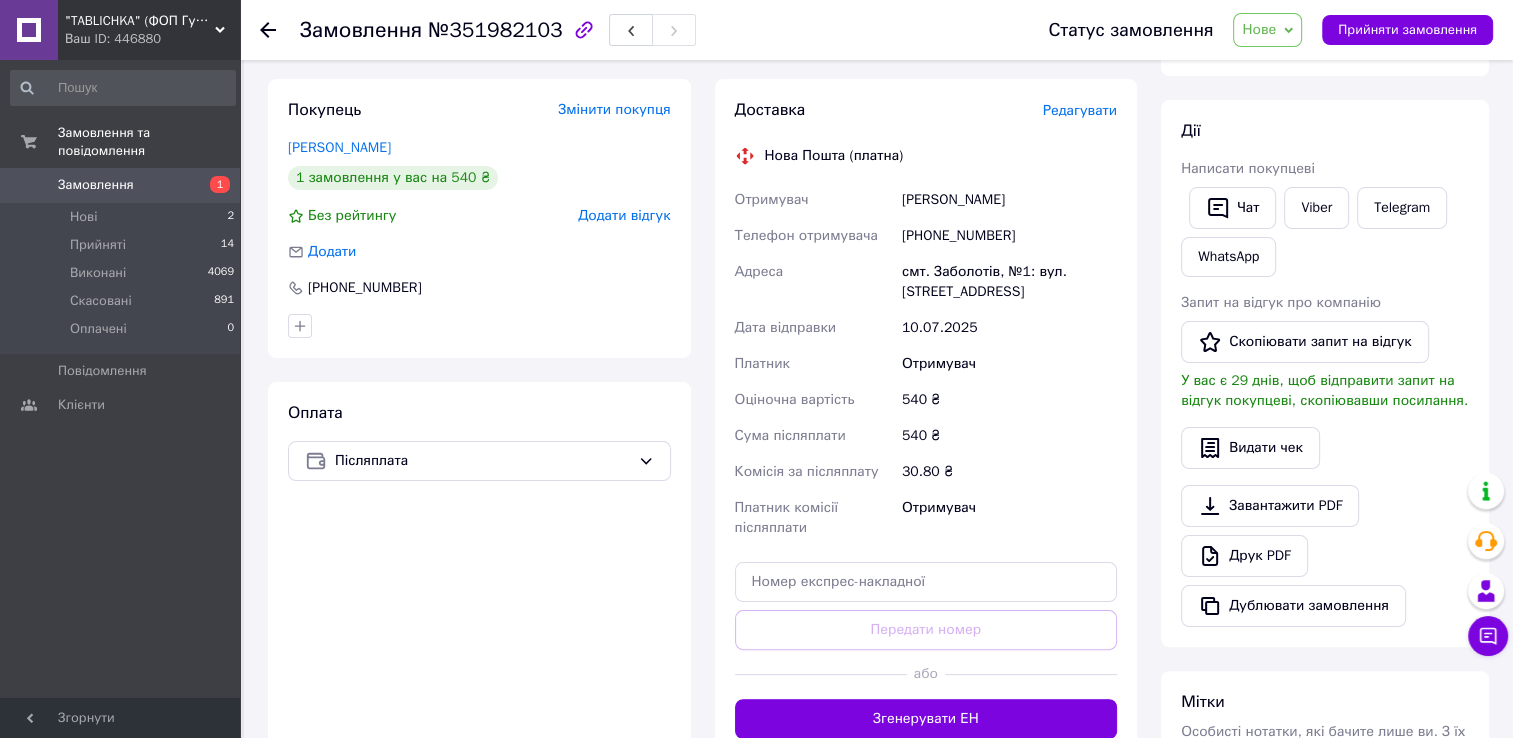 scroll, scrollTop: 100, scrollLeft: 0, axis: vertical 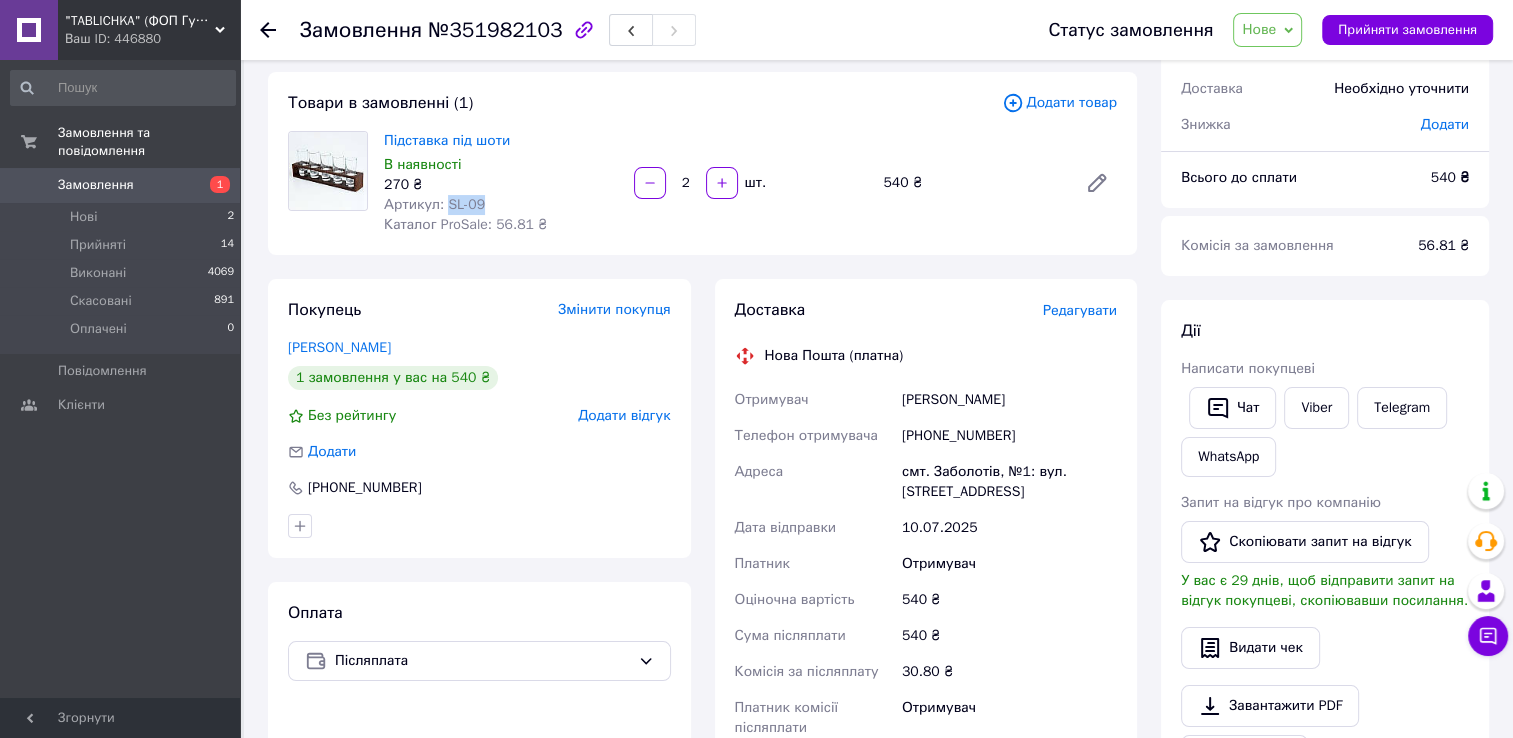 drag, startPoint x: 1042, startPoint y: 405, endPoint x: 876, endPoint y: 407, distance: 166.01205 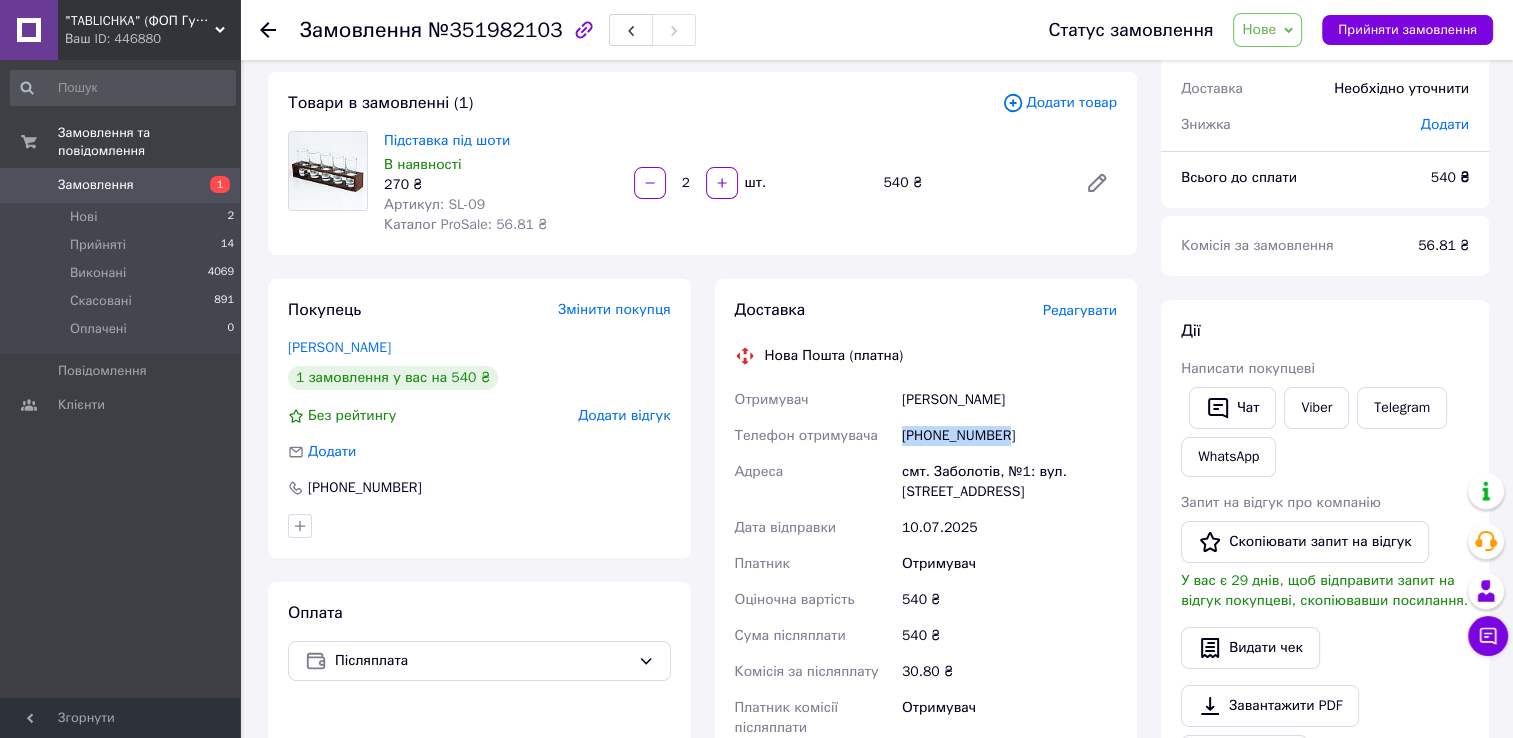 drag, startPoint x: 1008, startPoint y: 434, endPoint x: 900, endPoint y: 445, distance: 108.55874 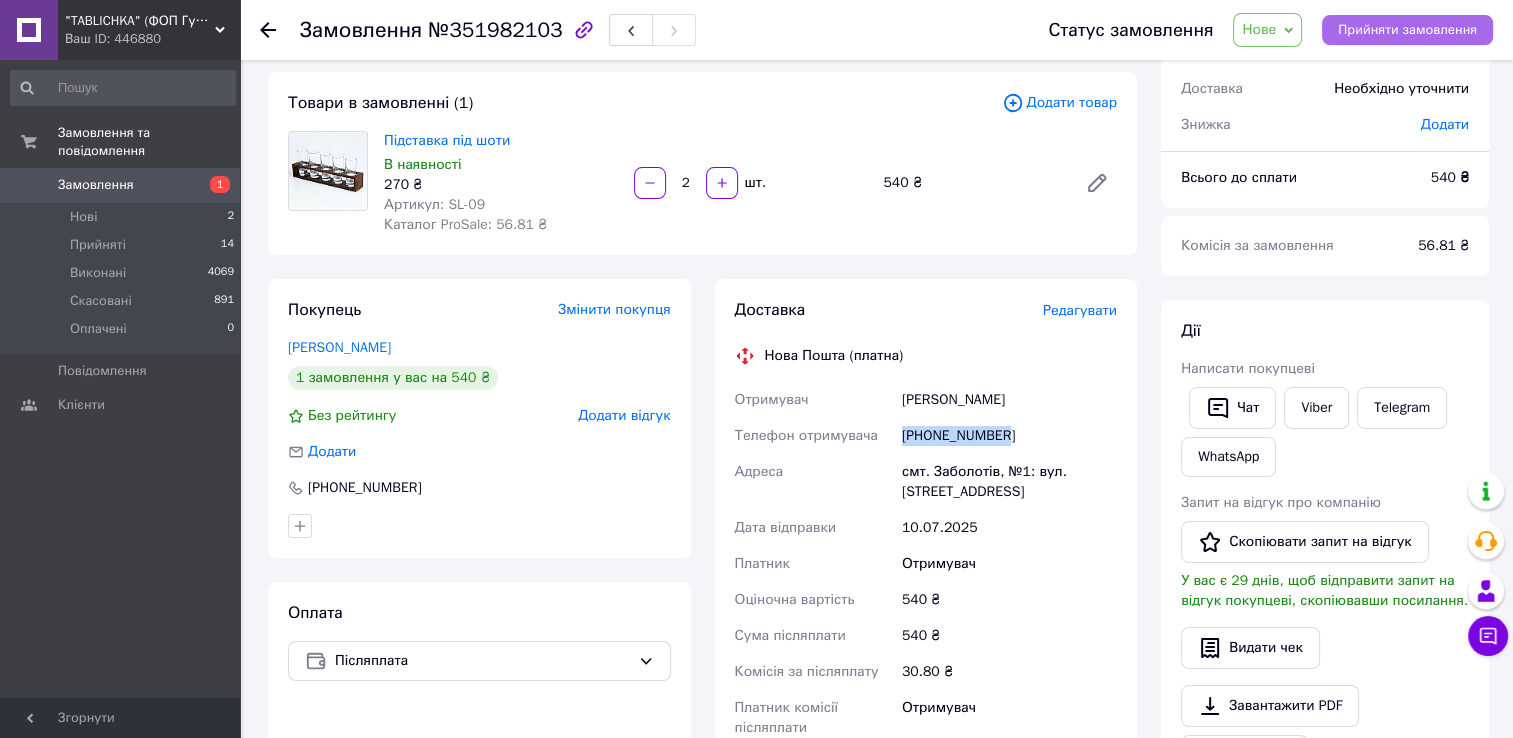 click on "Прийняти замовлення" at bounding box center [1407, 30] 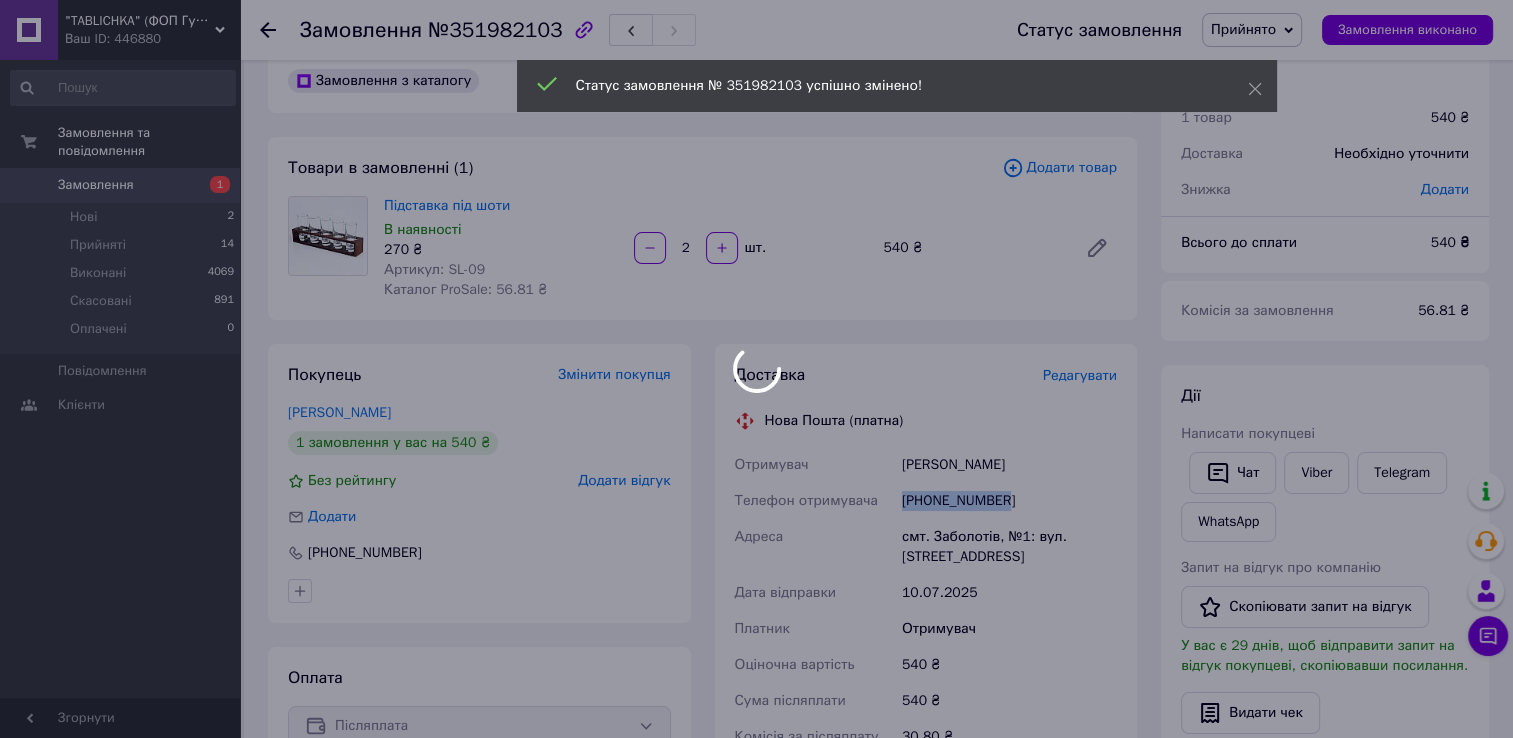 scroll, scrollTop: 0, scrollLeft: 0, axis: both 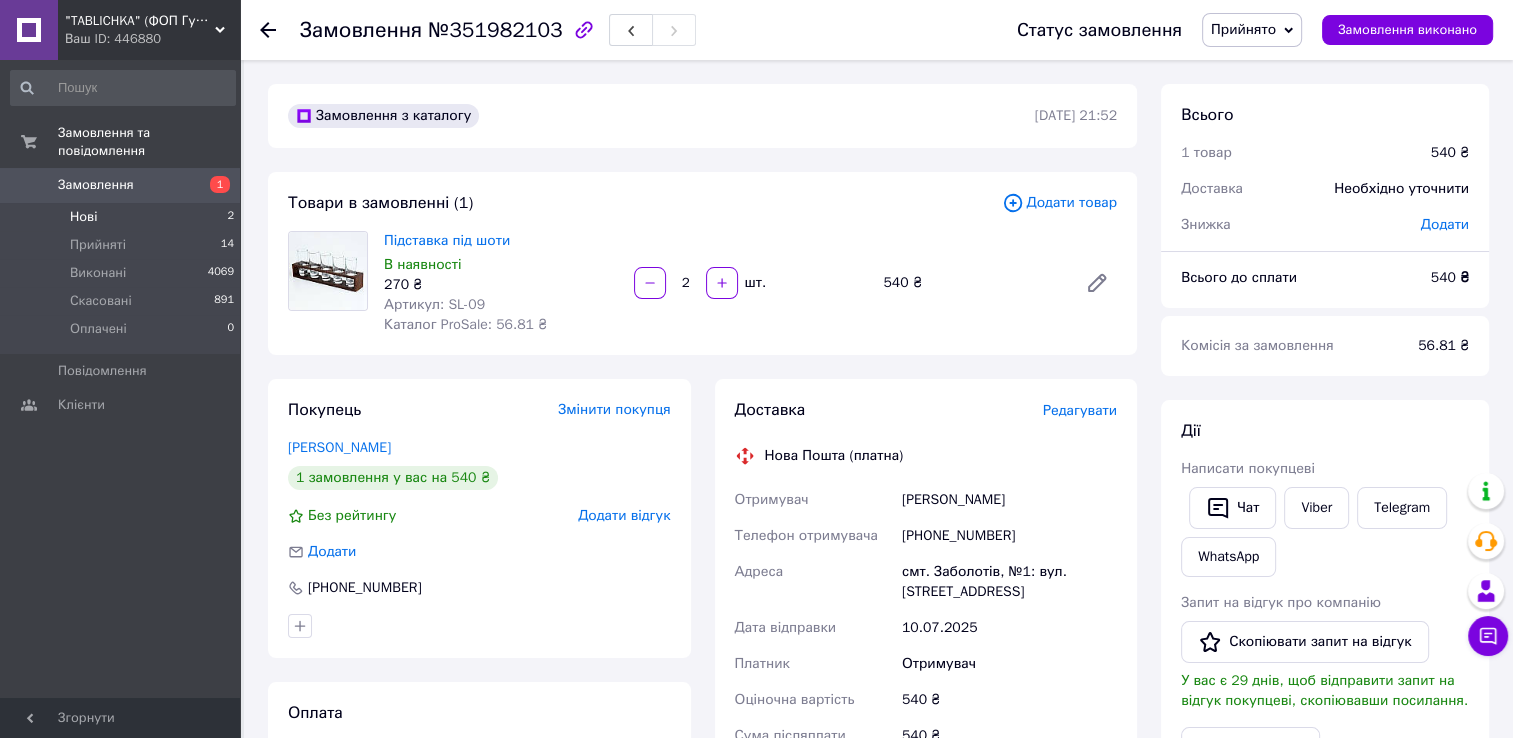 click on "Нові 2" at bounding box center (123, 217) 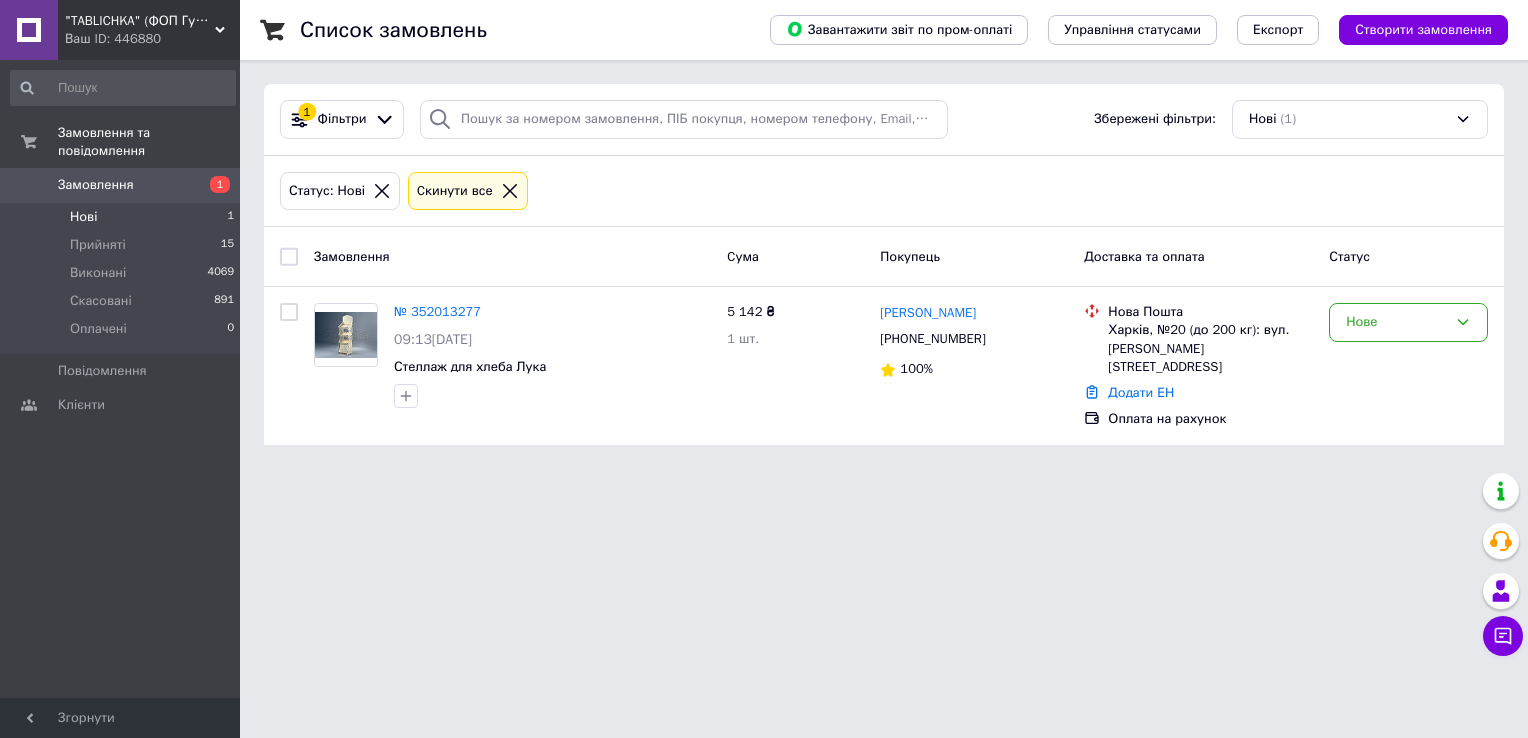 drag, startPoint x: 497, startPoint y: 311, endPoint x: 488, endPoint y: 261, distance: 50.803543 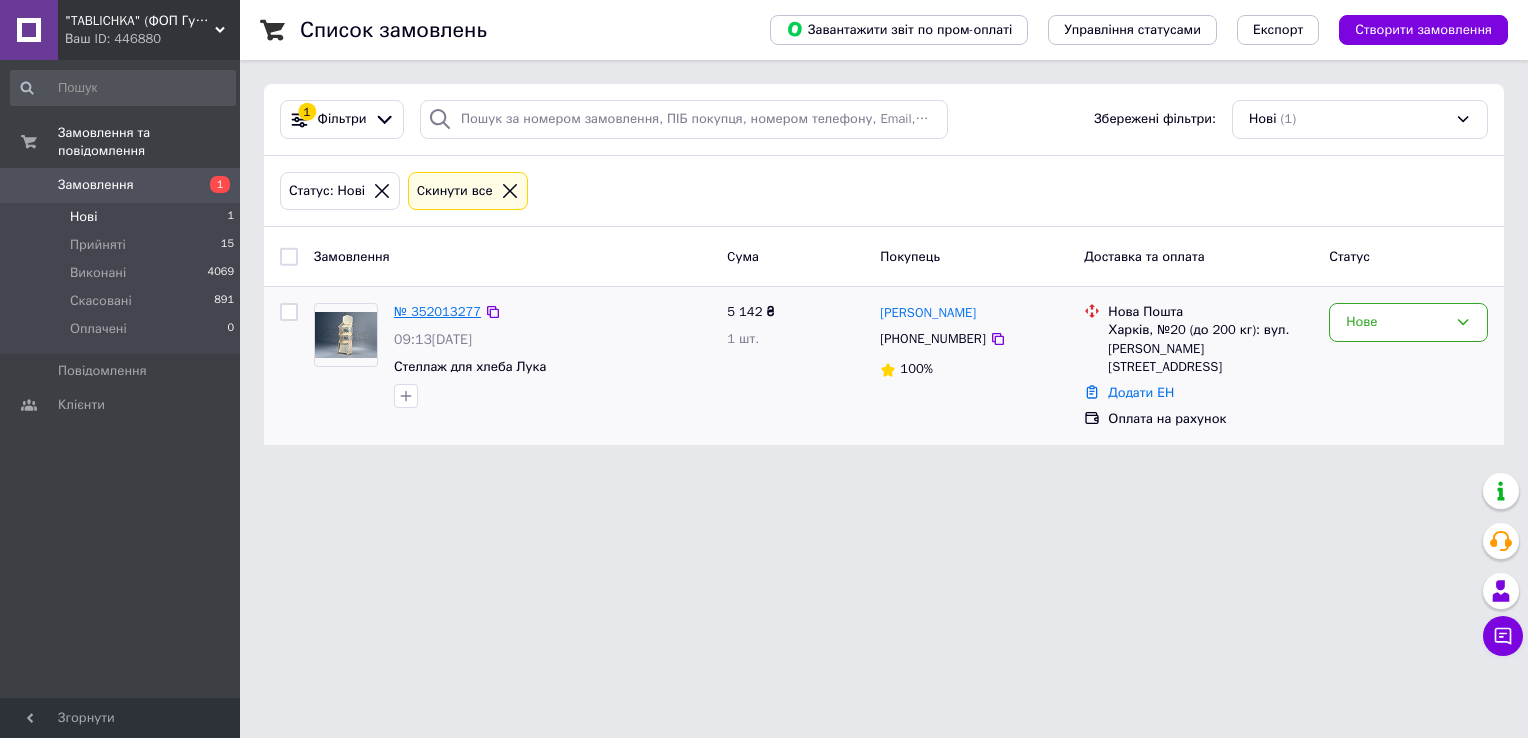 click on "№ 352013277" at bounding box center [437, 311] 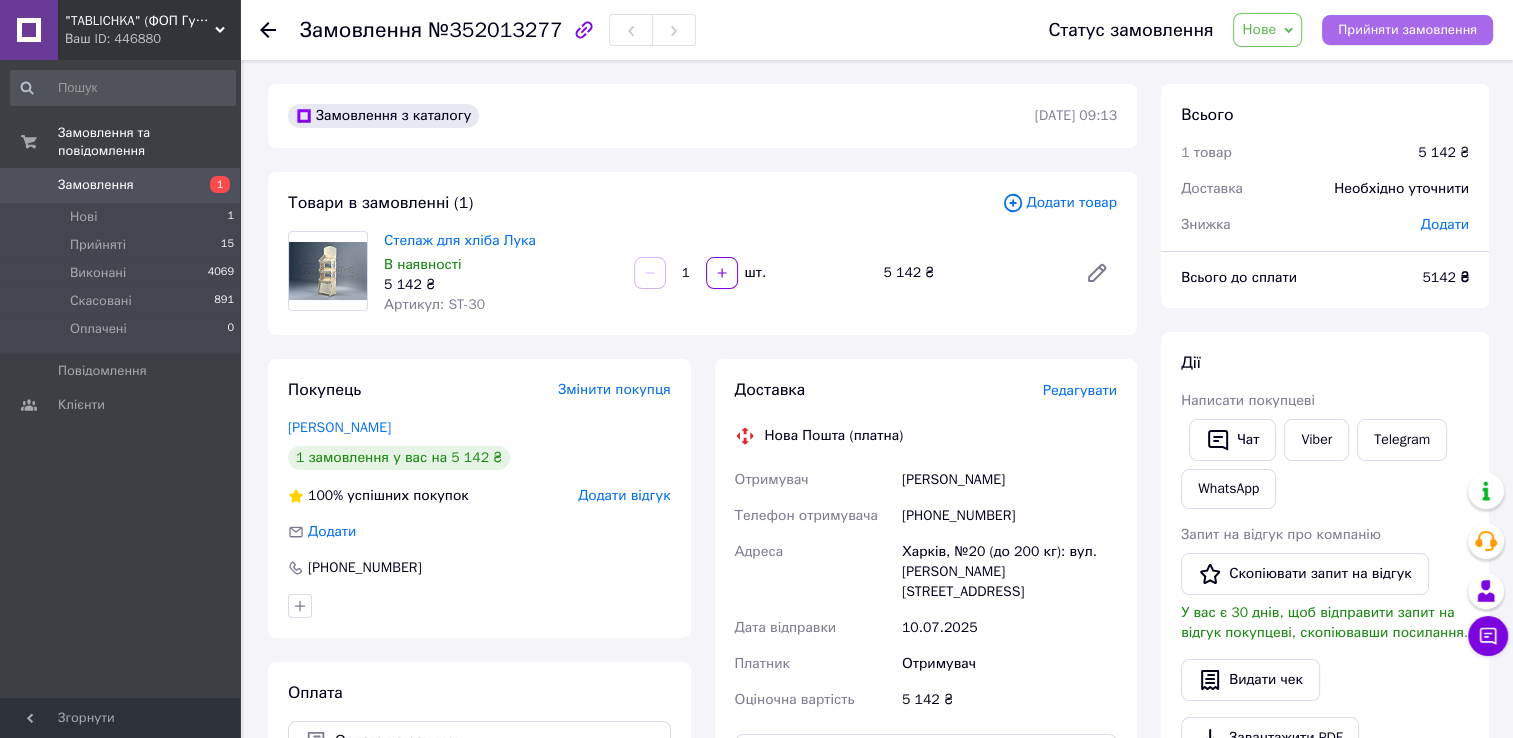 click on "Прийняти замовлення" at bounding box center [1407, 30] 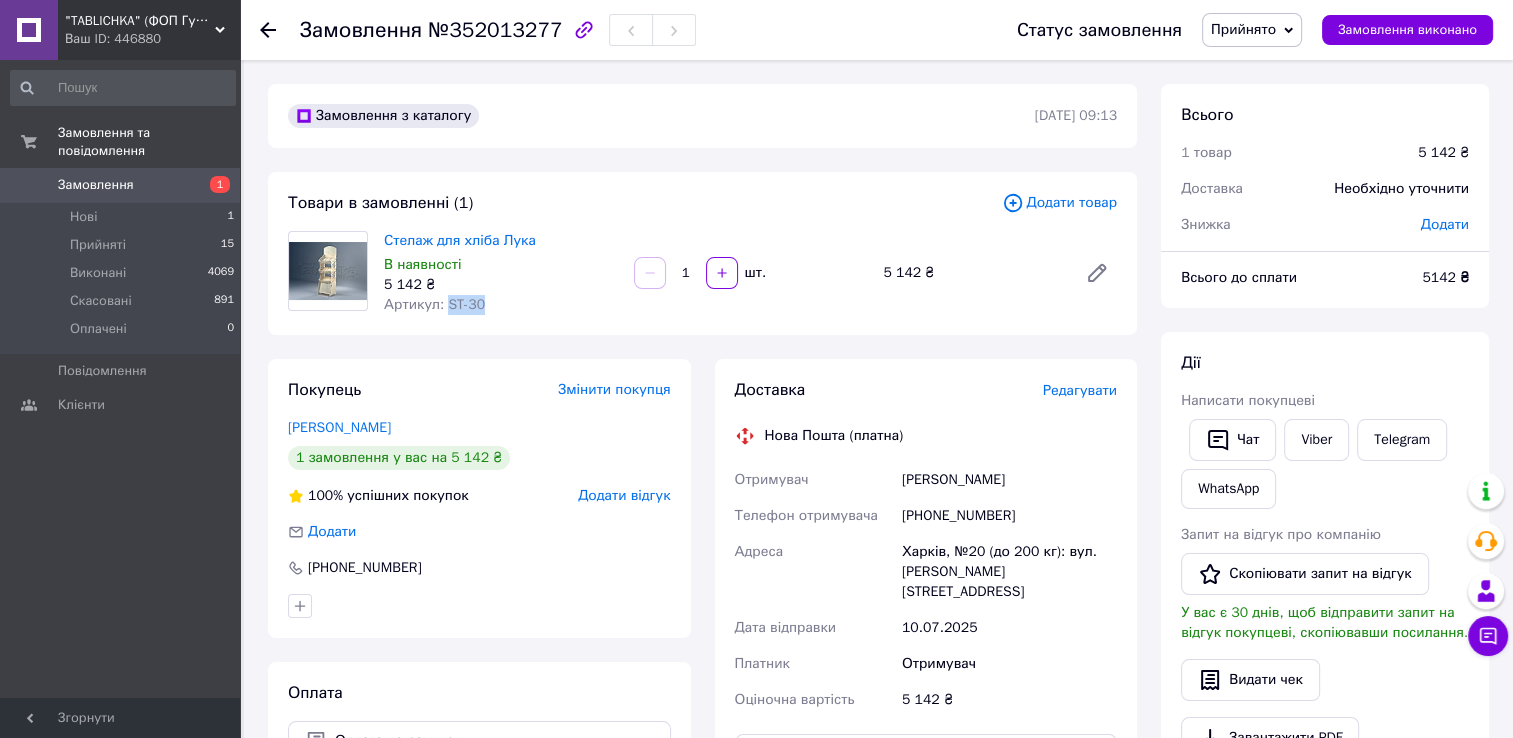 drag, startPoint x: 443, startPoint y: 308, endPoint x: 510, endPoint y: 304, distance: 67.11929 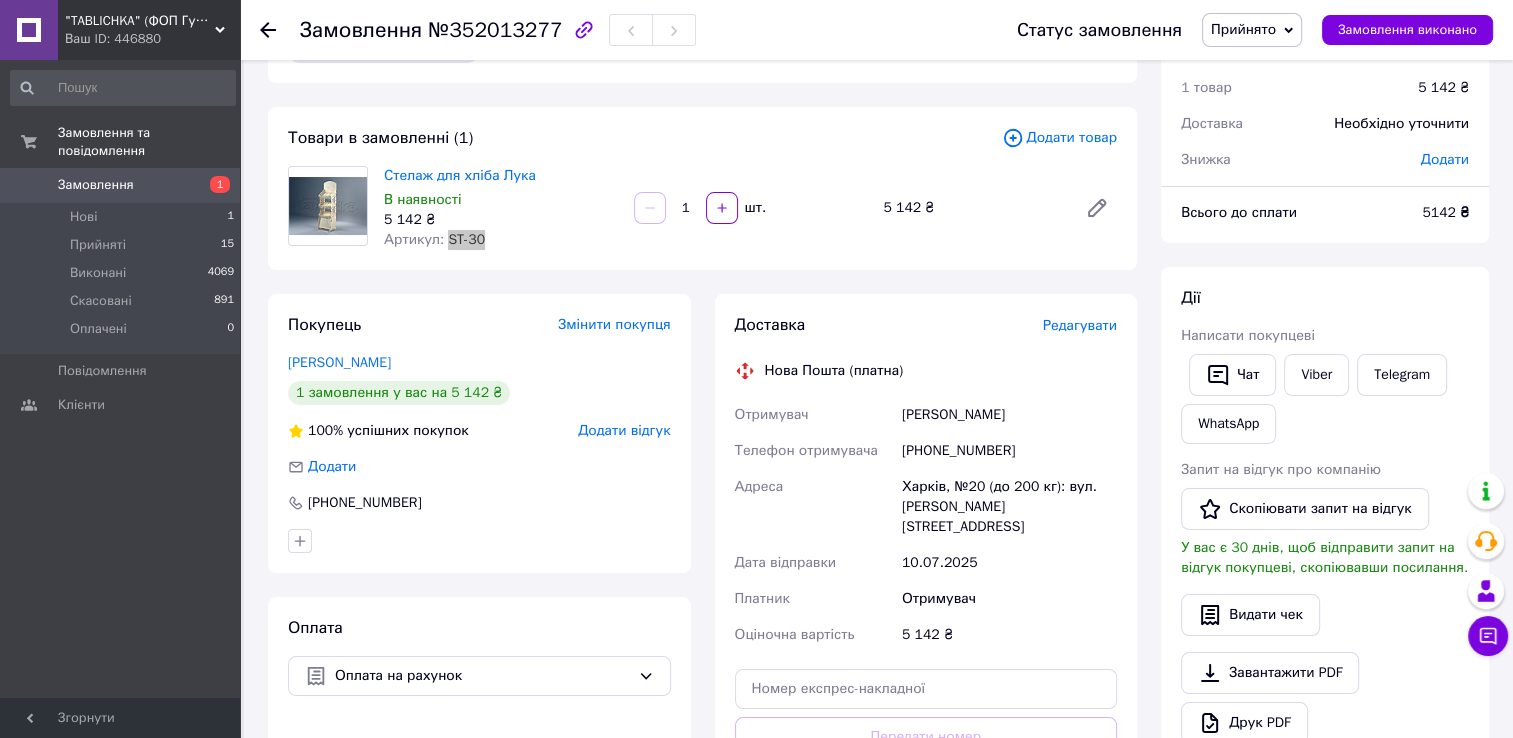scroll, scrollTop: 100, scrollLeft: 0, axis: vertical 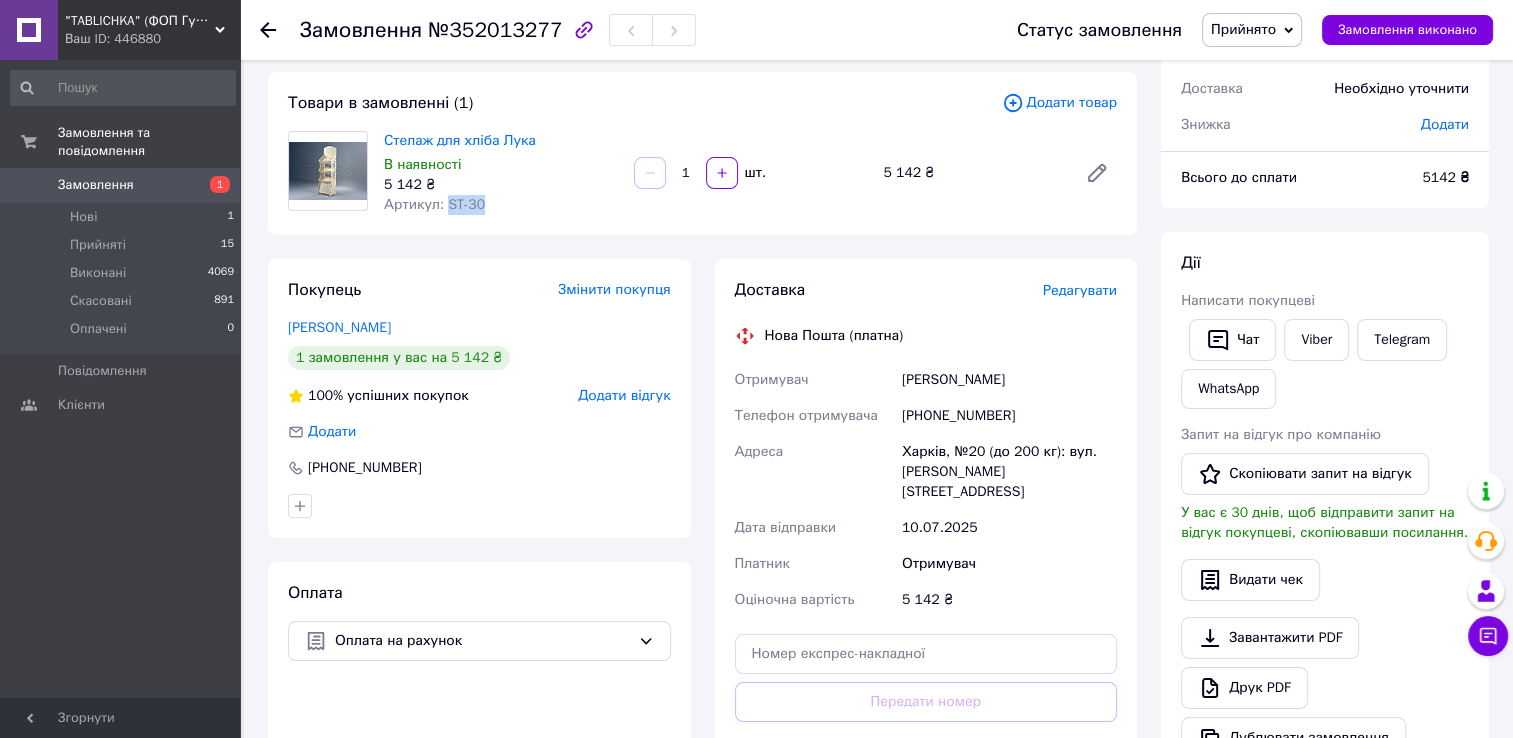 drag, startPoint x: 1012, startPoint y: 382, endPoint x: 884, endPoint y: 381, distance: 128.0039 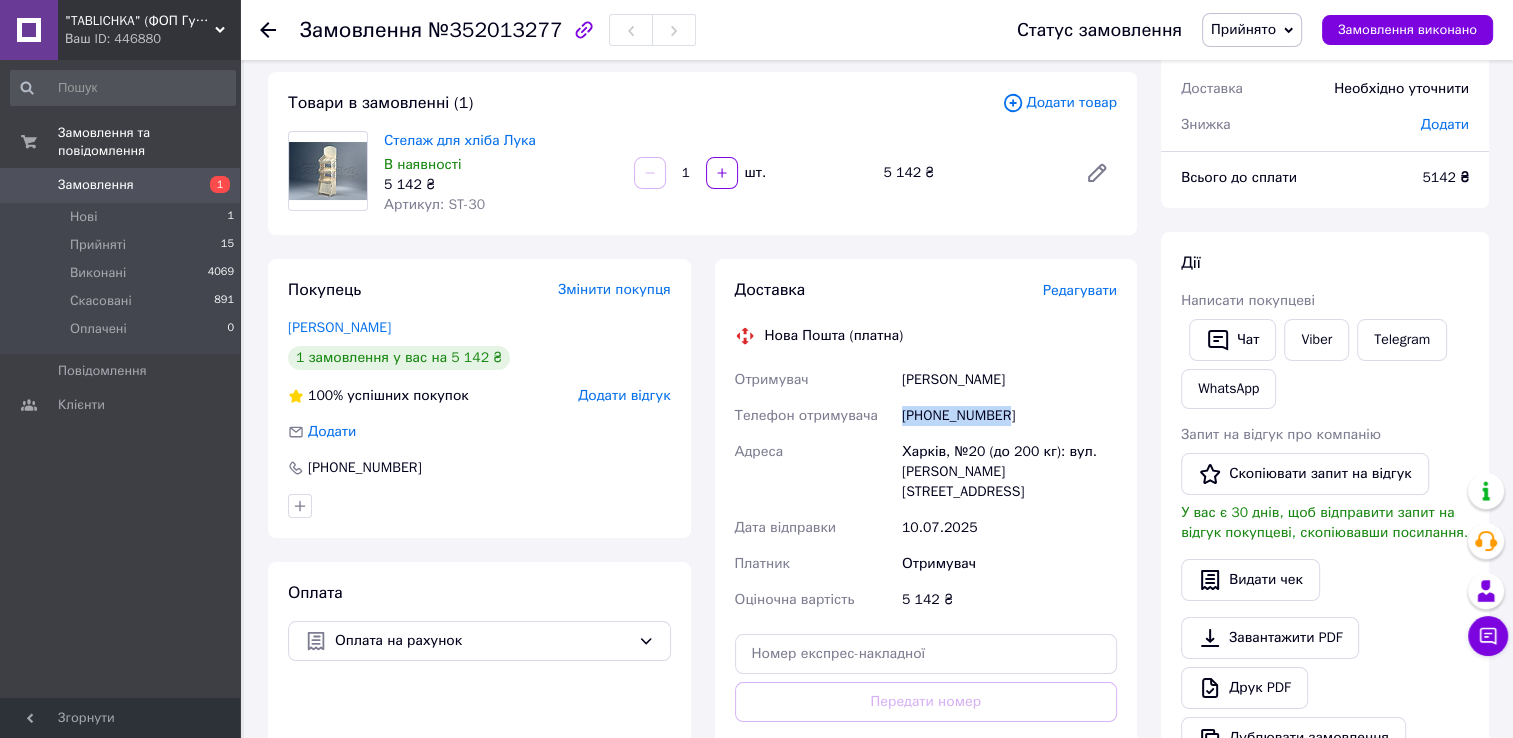 drag, startPoint x: 1011, startPoint y: 418, endPoint x: 896, endPoint y: 414, distance: 115.06954 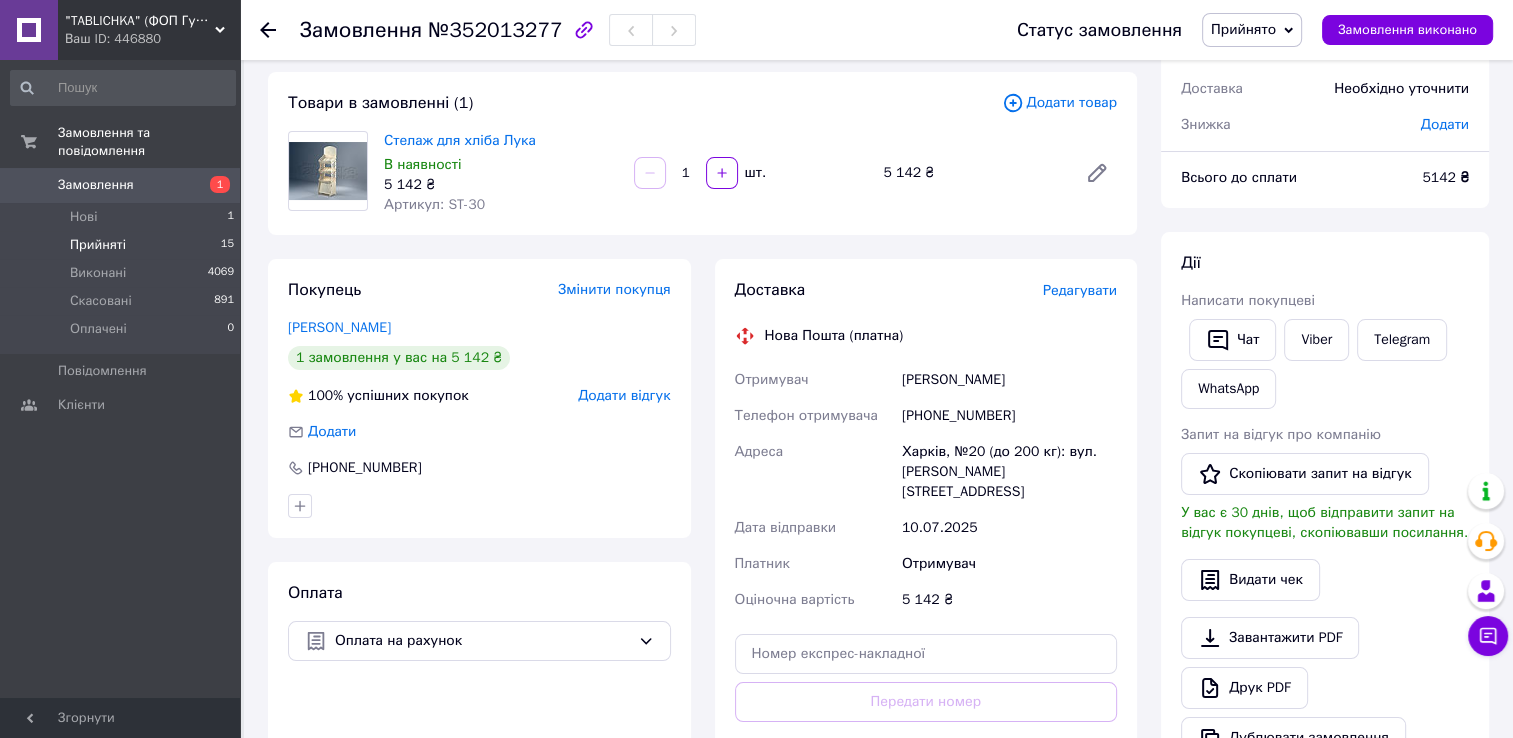 click on "Прийняті 15" at bounding box center (123, 245) 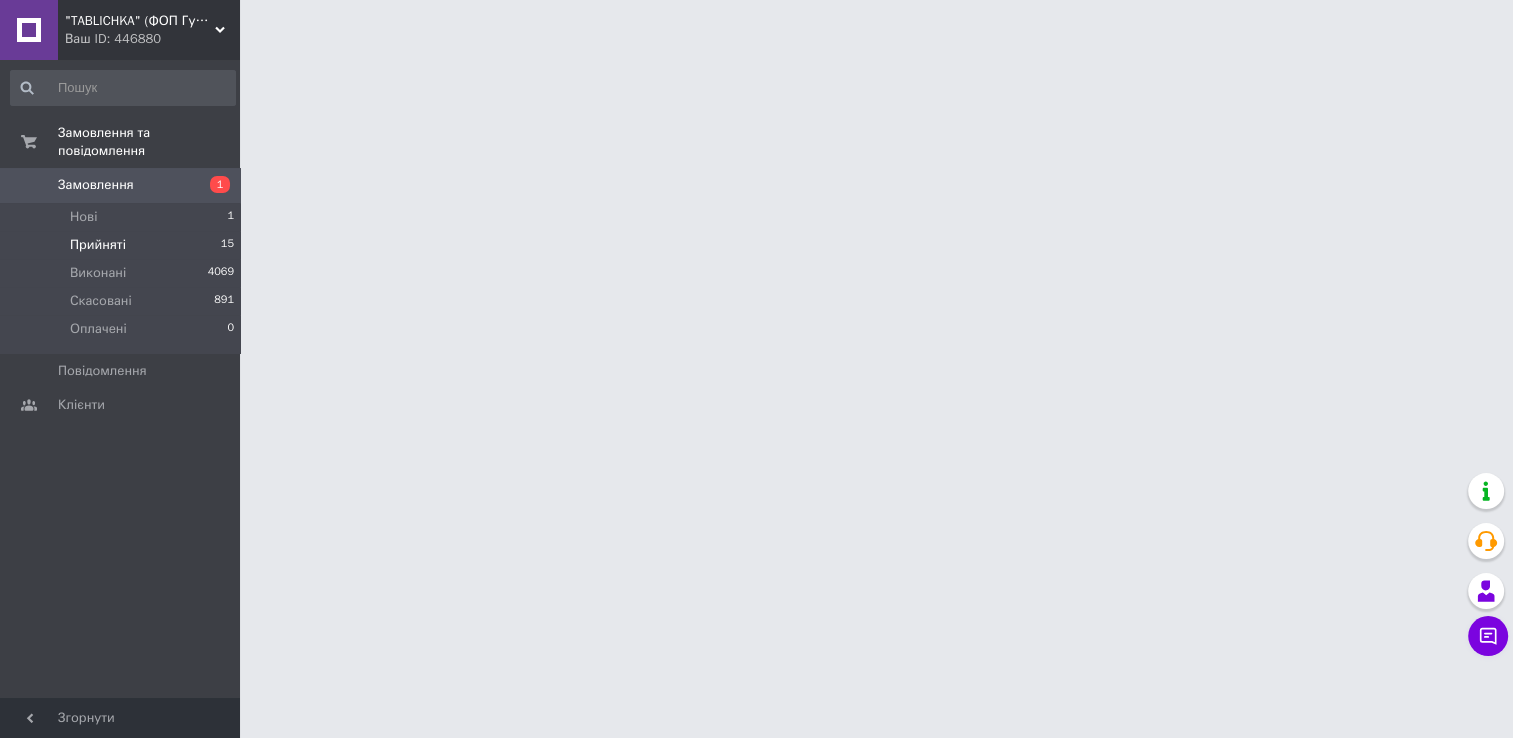 scroll, scrollTop: 0, scrollLeft: 0, axis: both 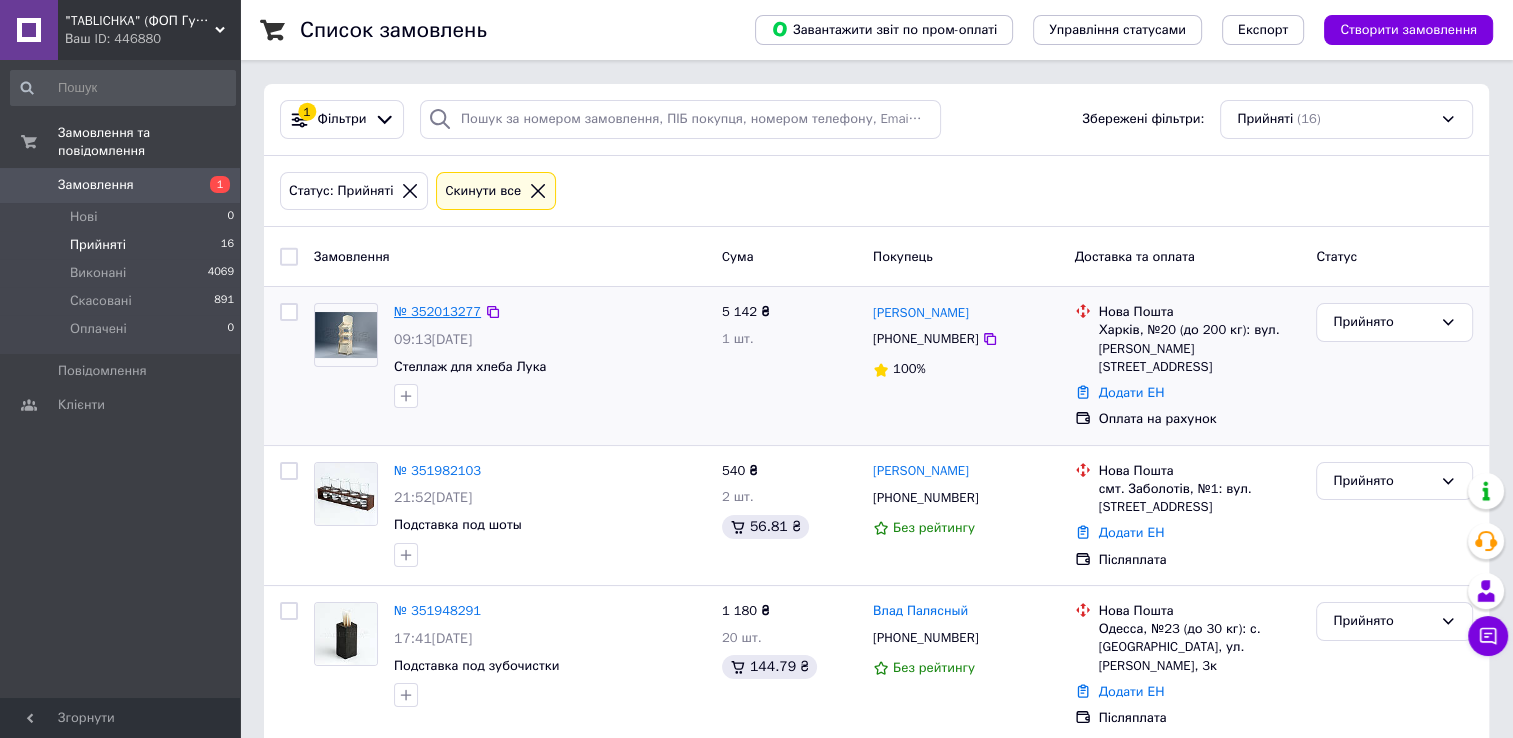 click on "№ 352013277" at bounding box center (437, 311) 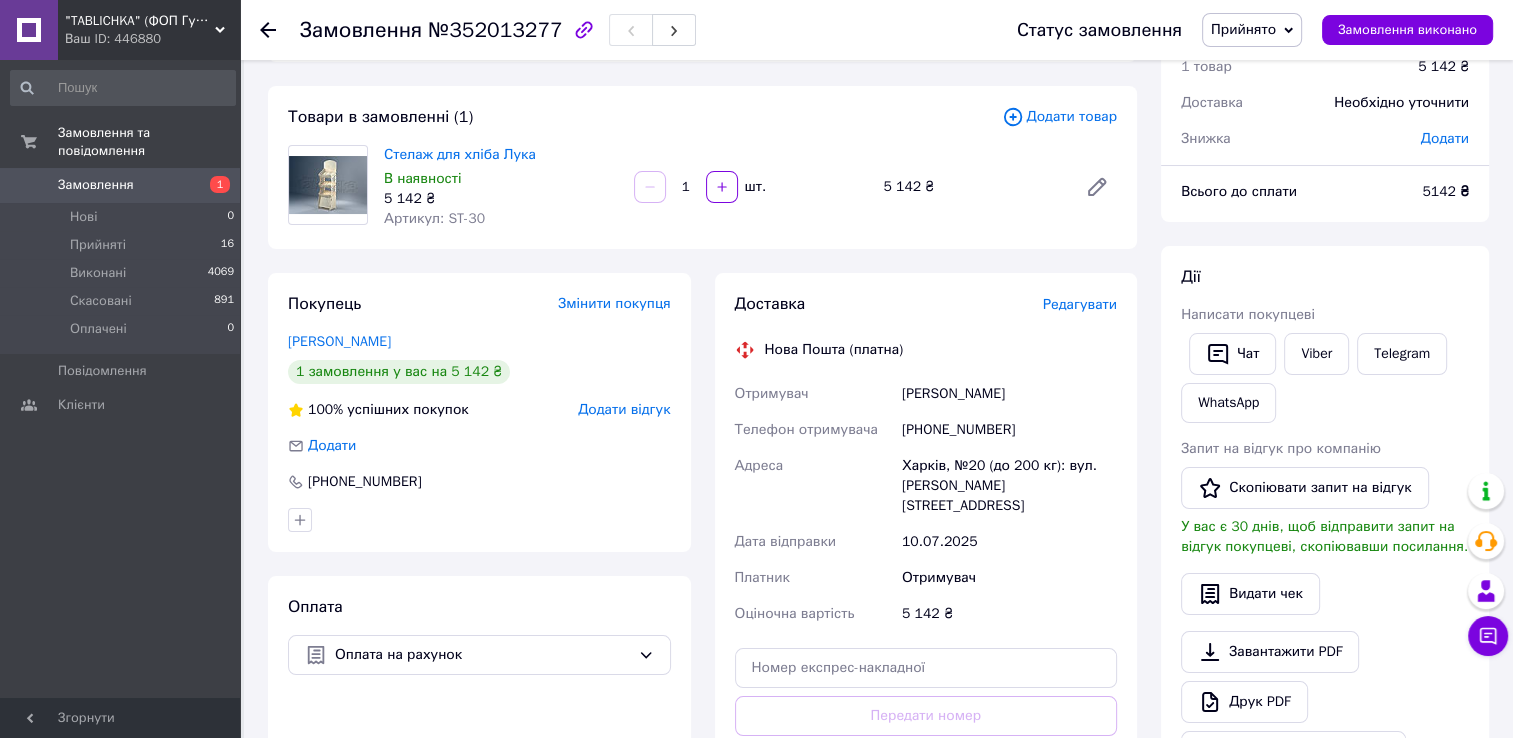 scroll, scrollTop: 0, scrollLeft: 0, axis: both 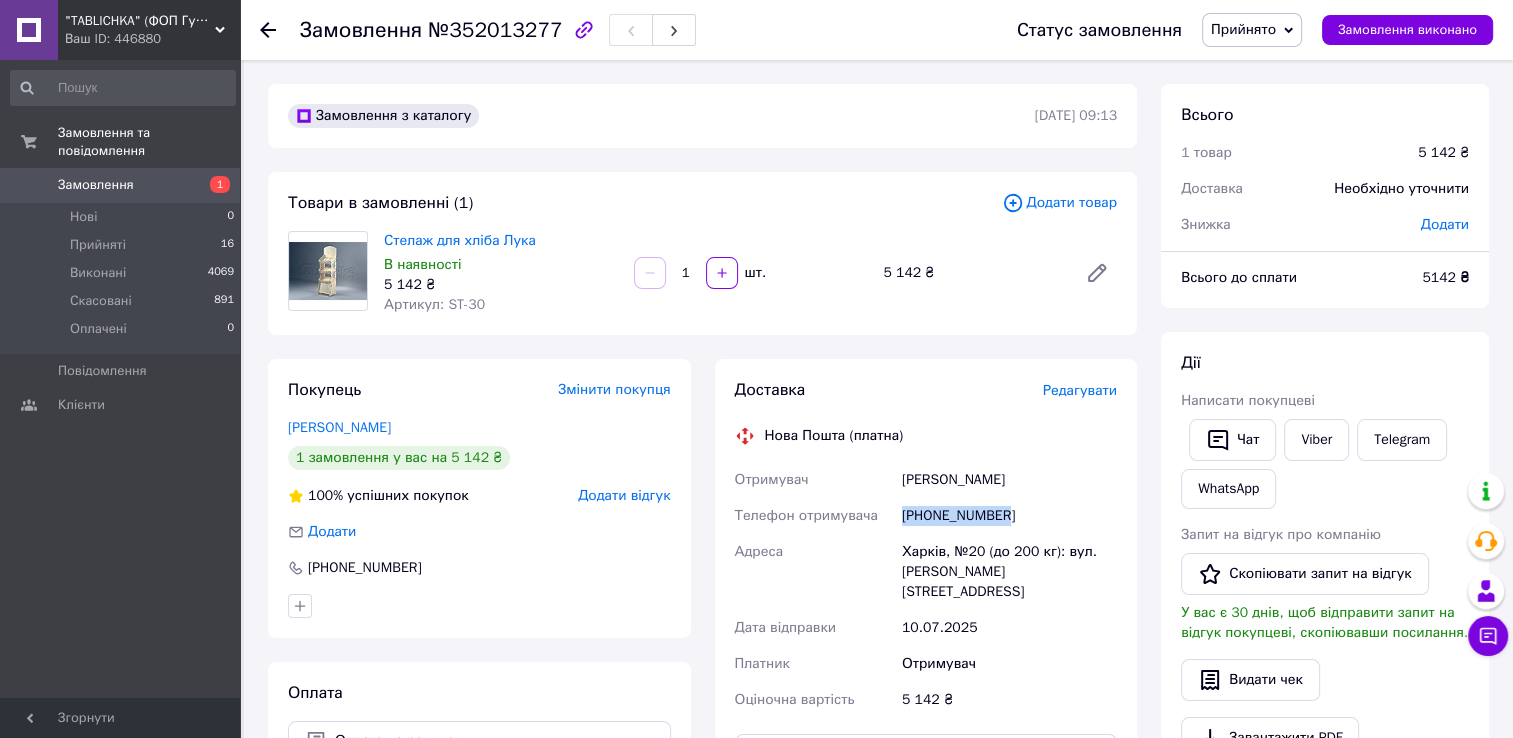 drag, startPoint x: 1008, startPoint y: 507, endPoint x: 900, endPoint y: 518, distance: 108.55874 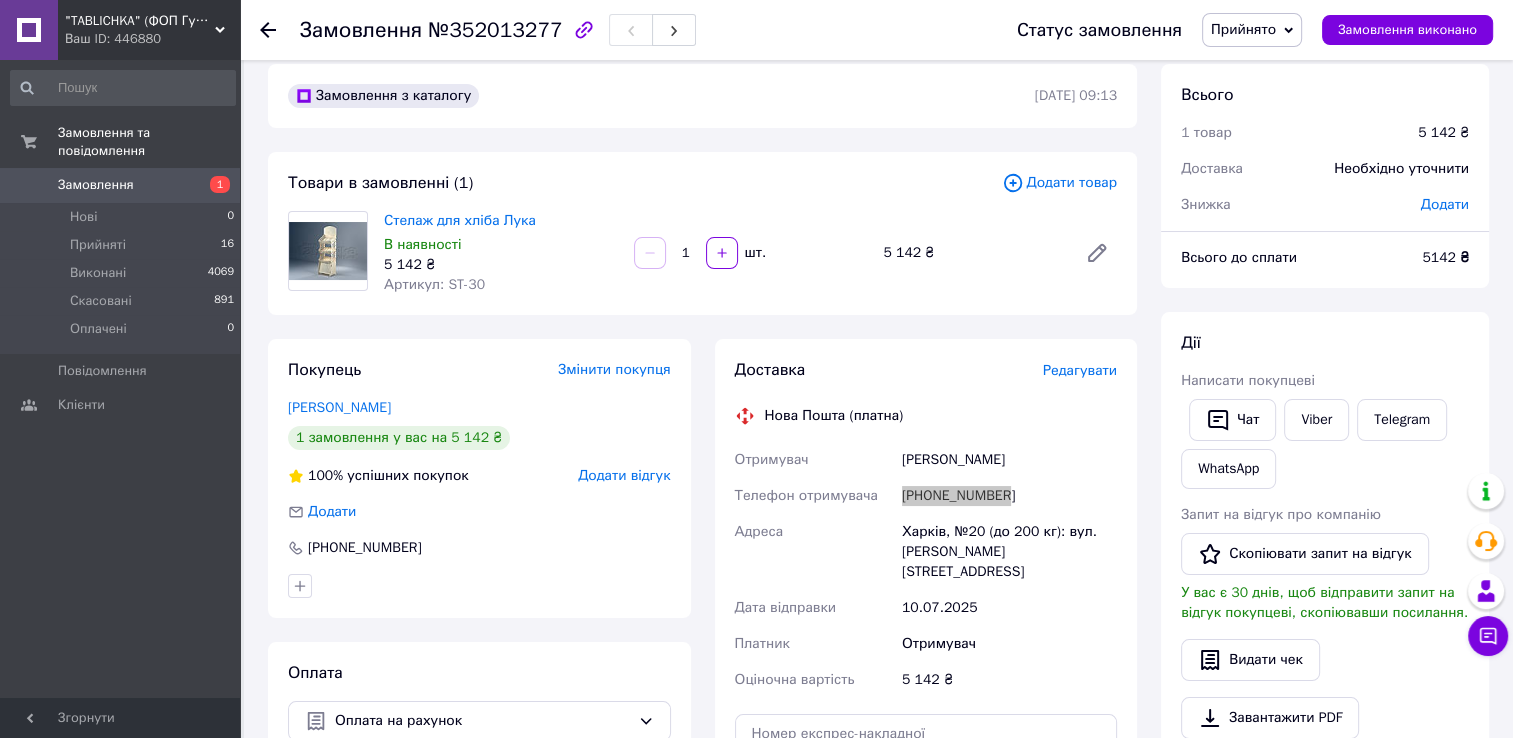scroll, scrollTop: 0, scrollLeft: 0, axis: both 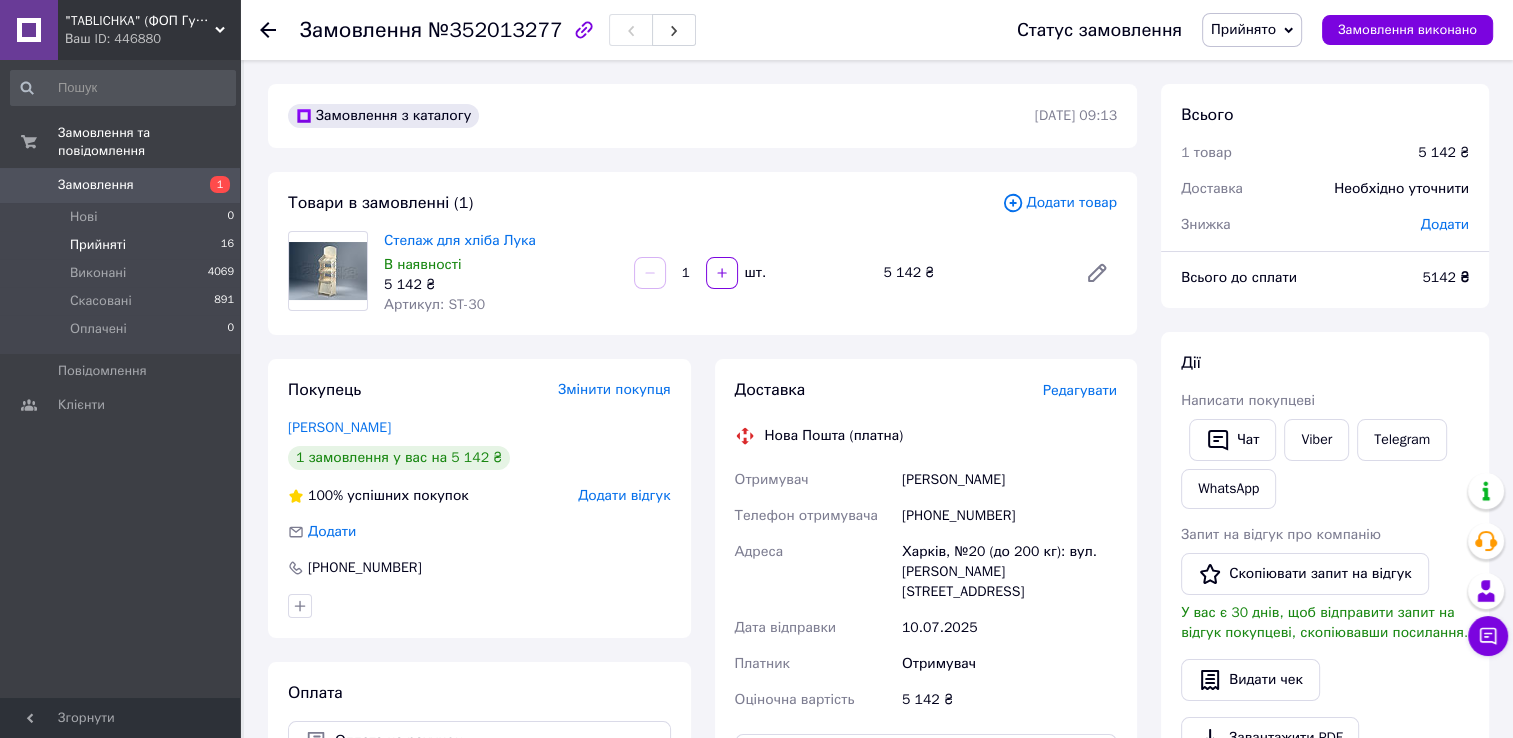 click on "Прийняті 16" at bounding box center (123, 245) 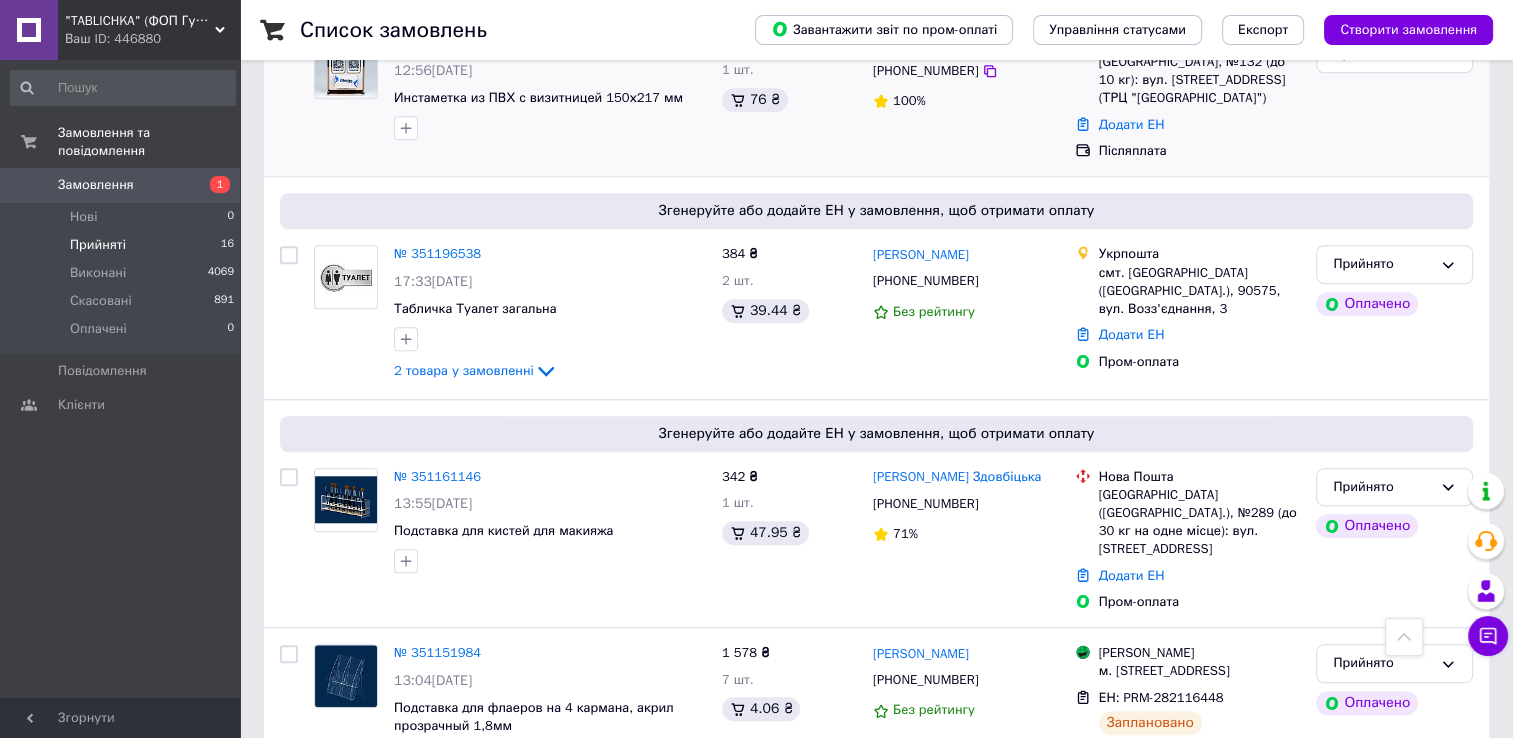scroll, scrollTop: 1400, scrollLeft: 0, axis: vertical 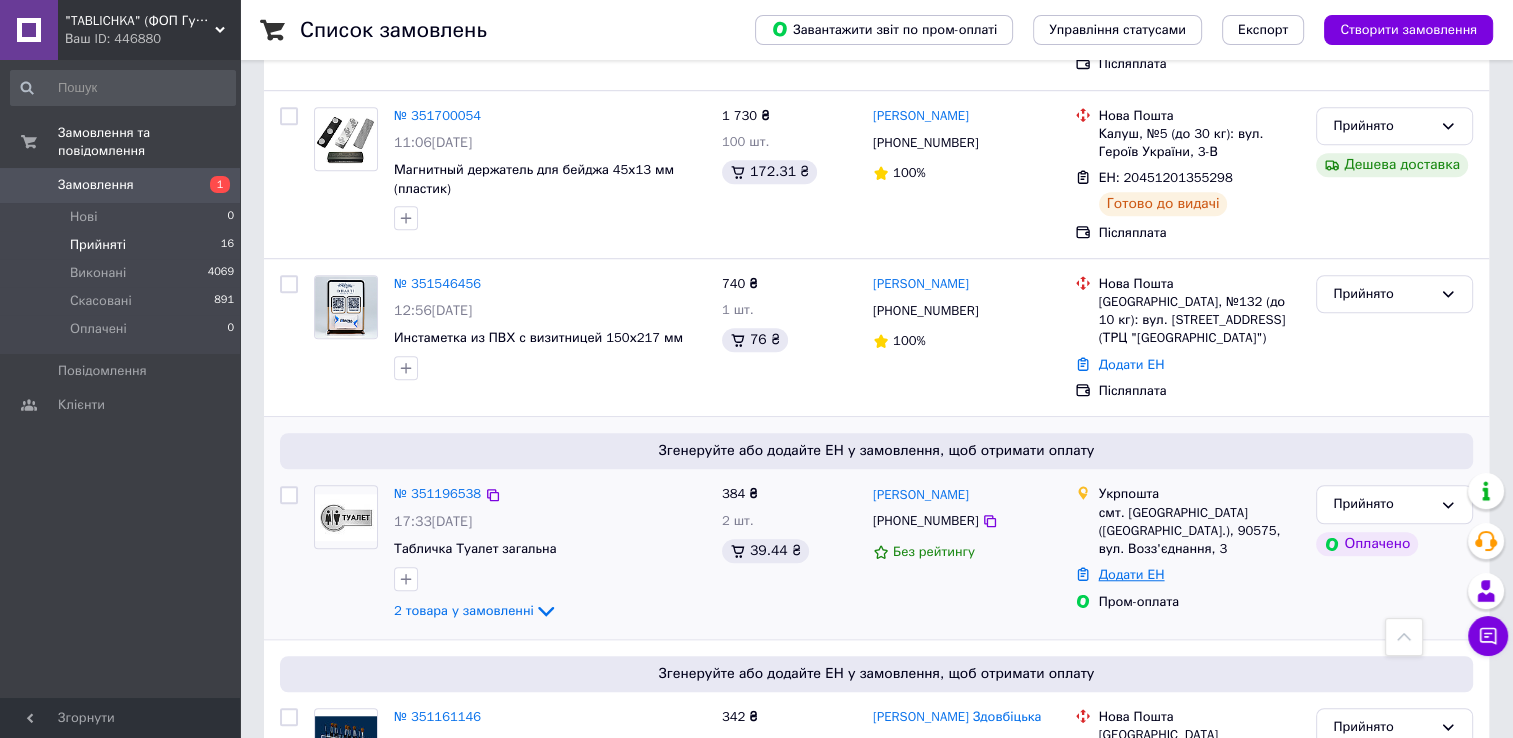 click on "Додати ЕН" at bounding box center [1132, 574] 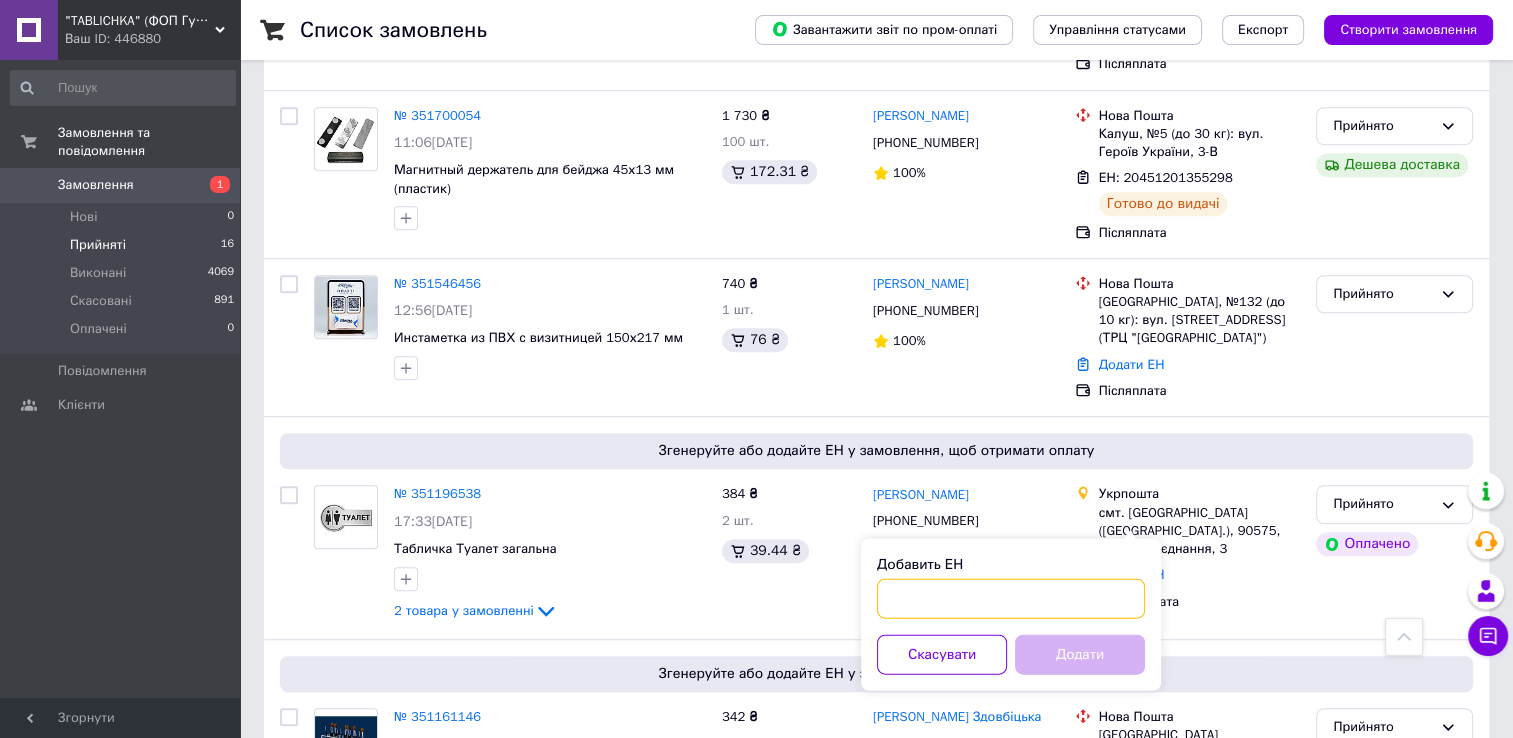 click on "Добавить ЕН" at bounding box center (1011, 598) 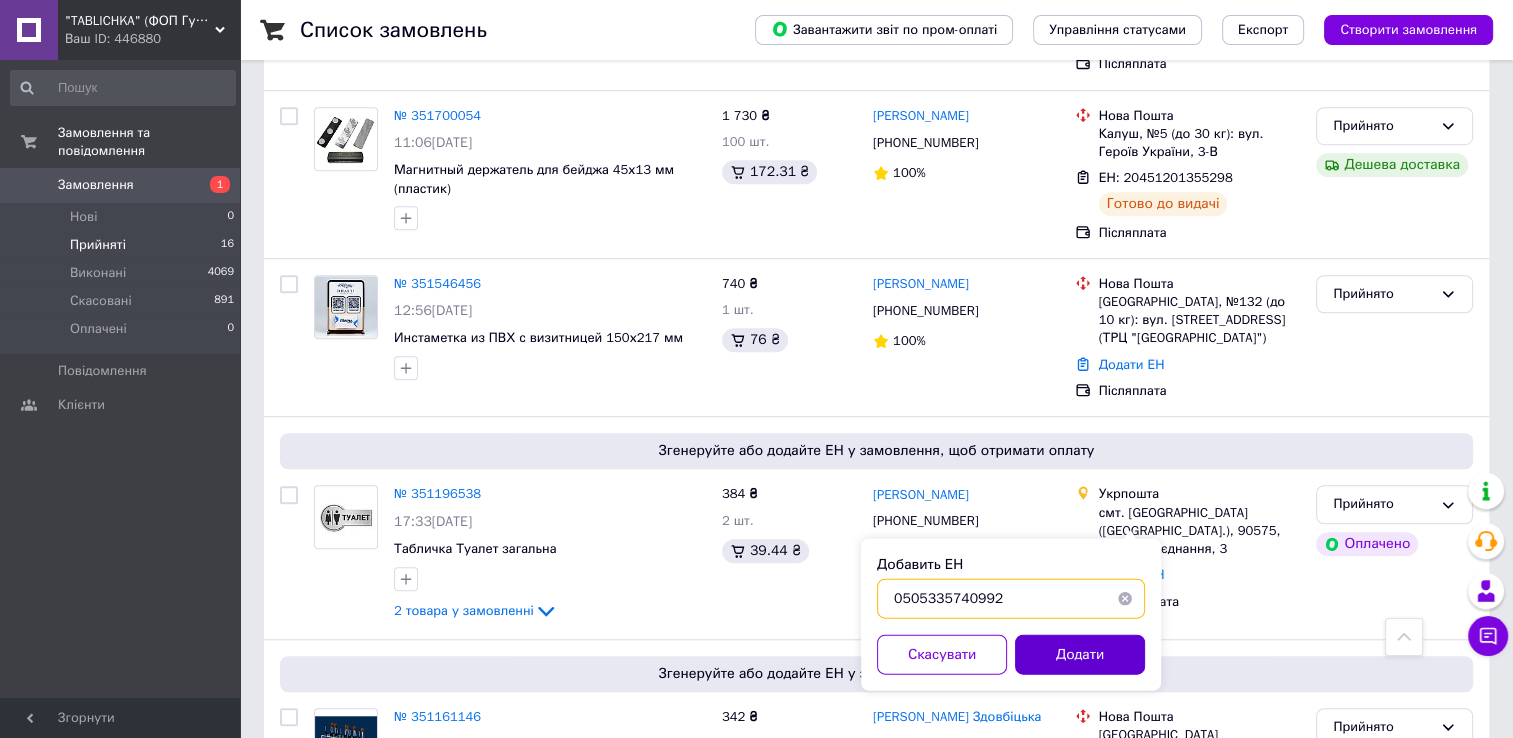 type on "0505335740992" 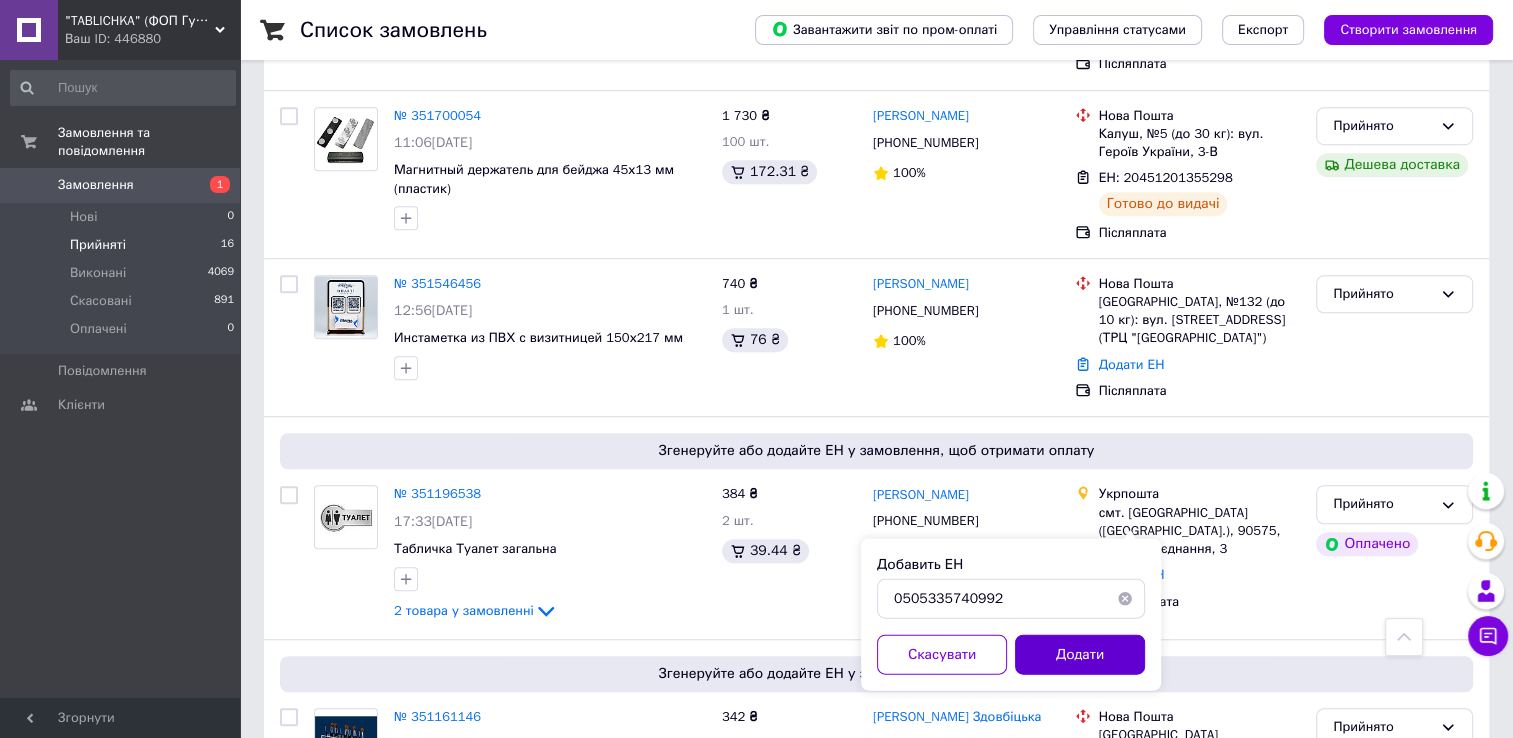 click on "Додати" at bounding box center (1080, 654) 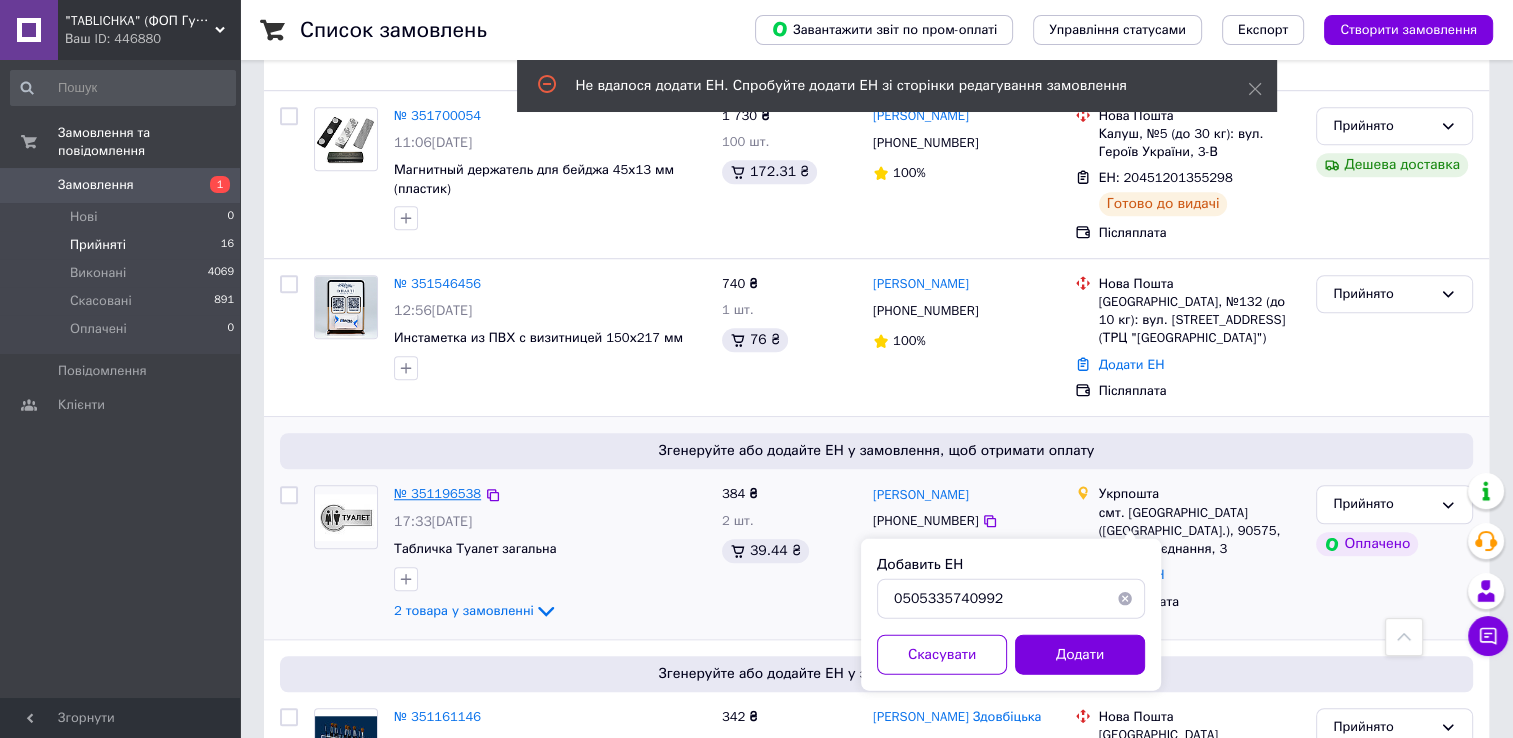 click on "№ 351196538" at bounding box center [437, 493] 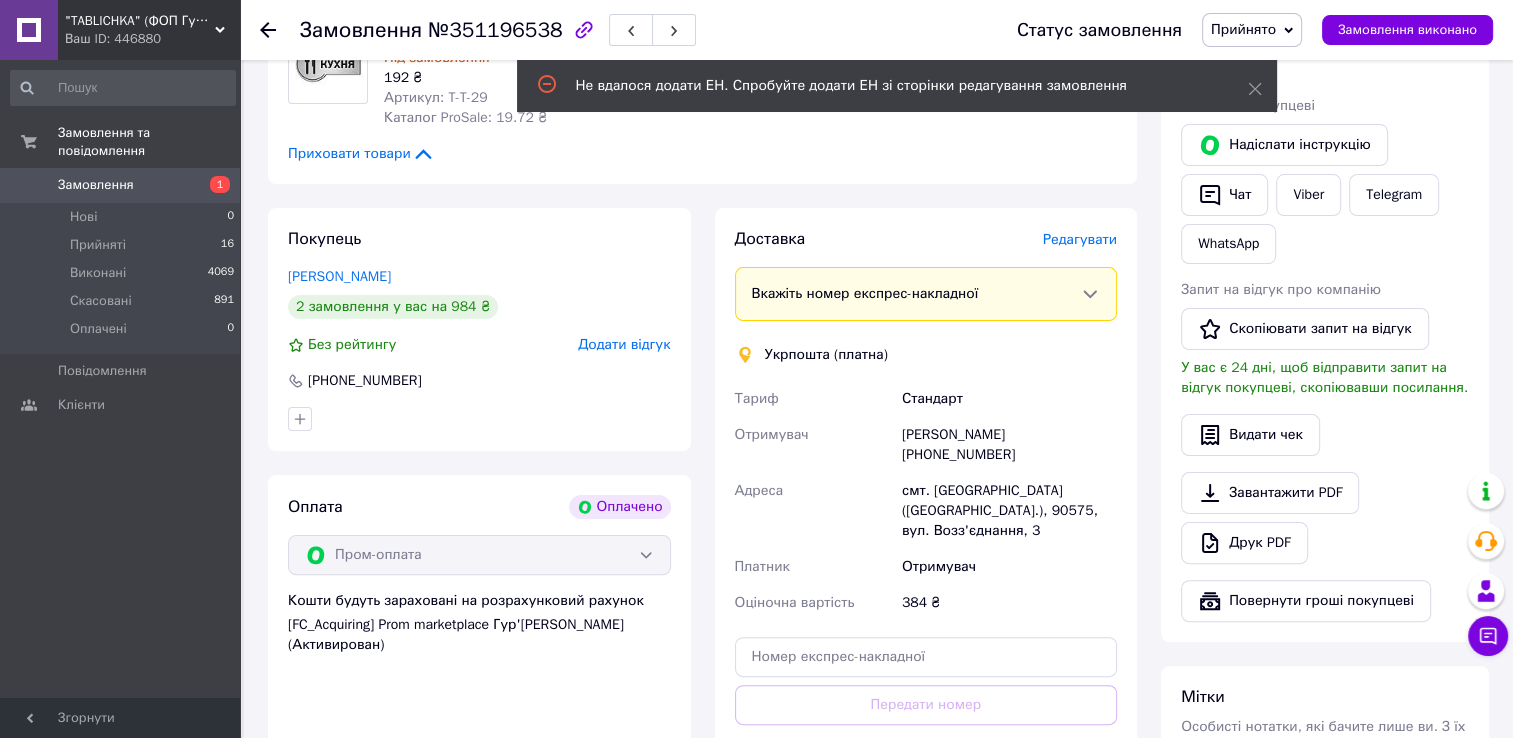 scroll, scrollTop: 400, scrollLeft: 0, axis: vertical 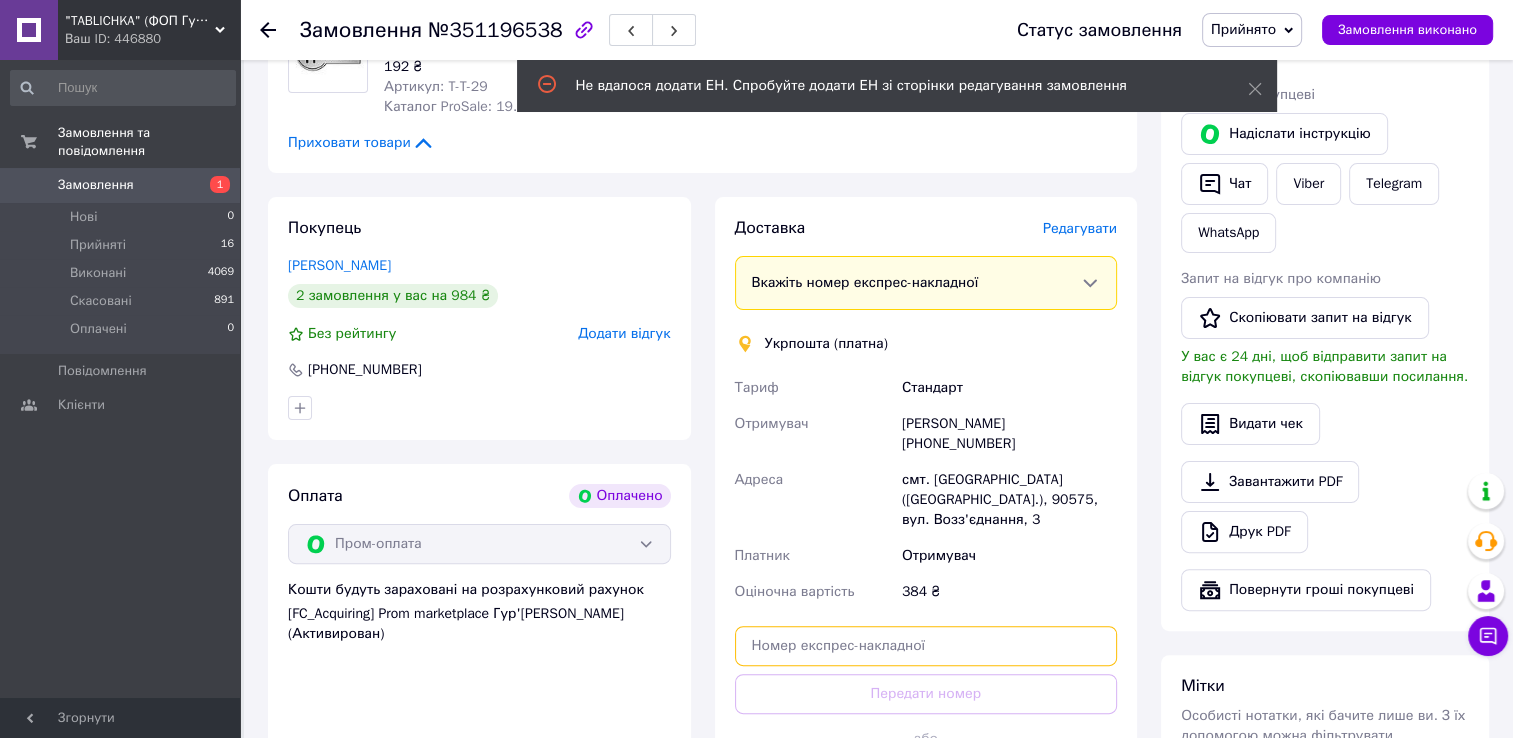 click at bounding box center [926, 646] 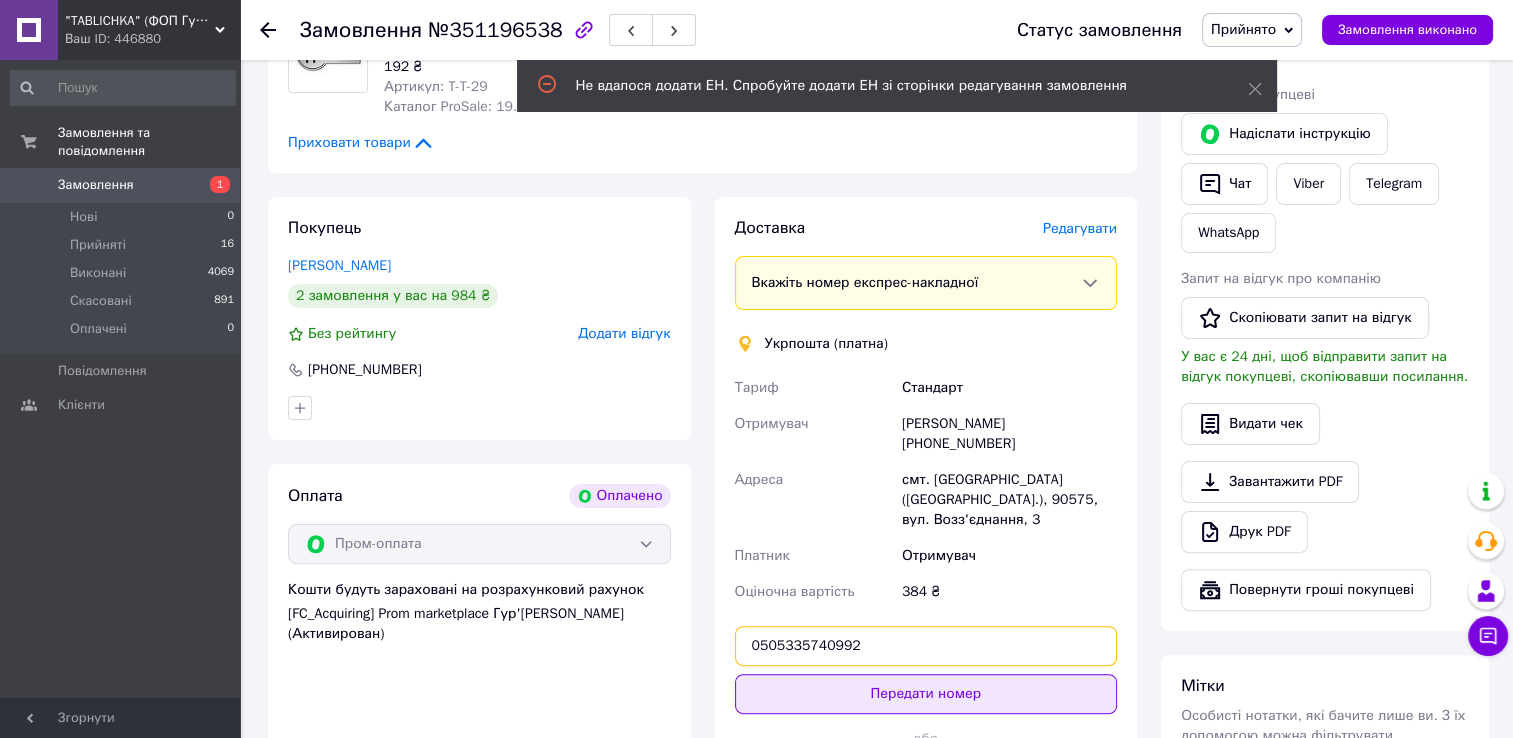 type on "0505335740992" 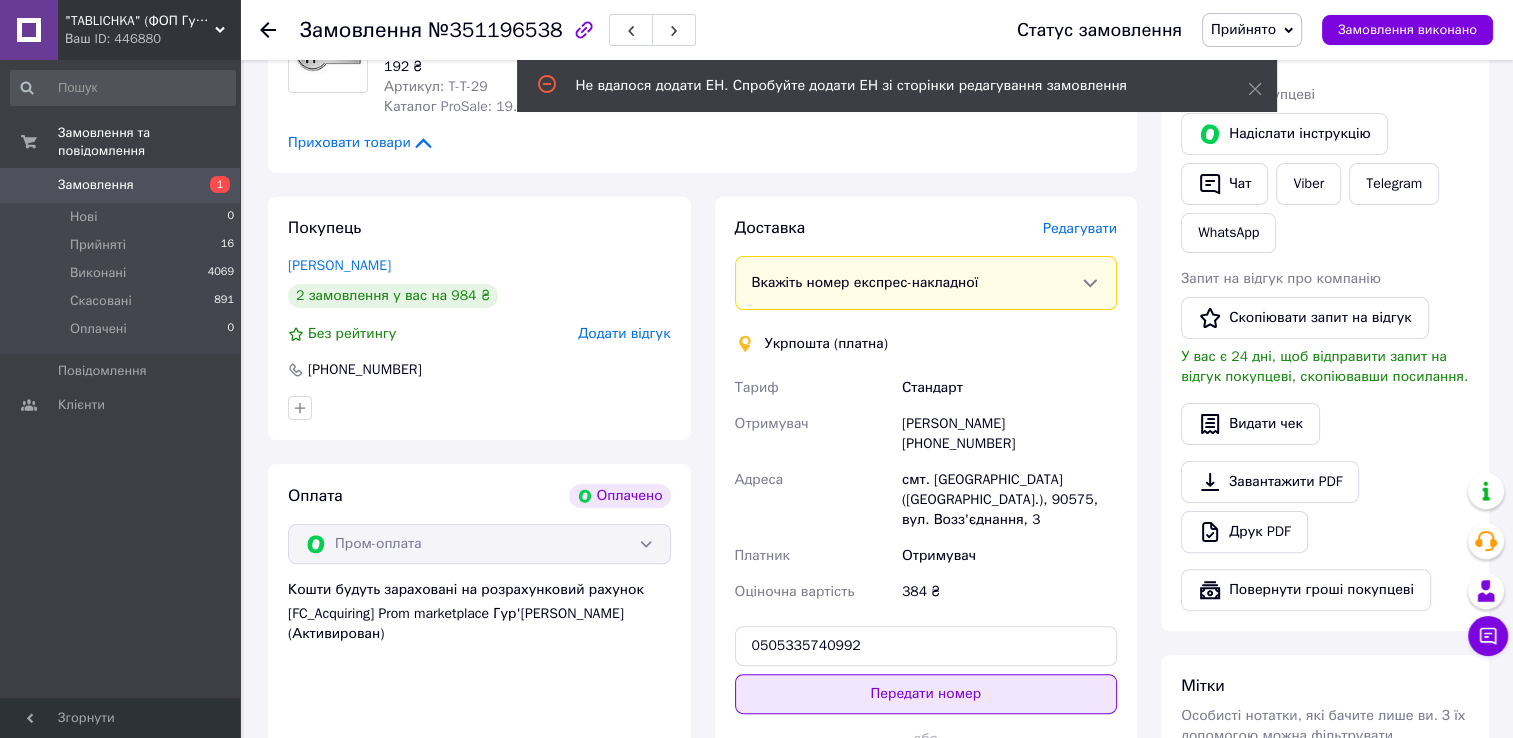 click on "Передати номер" at bounding box center (926, 694) 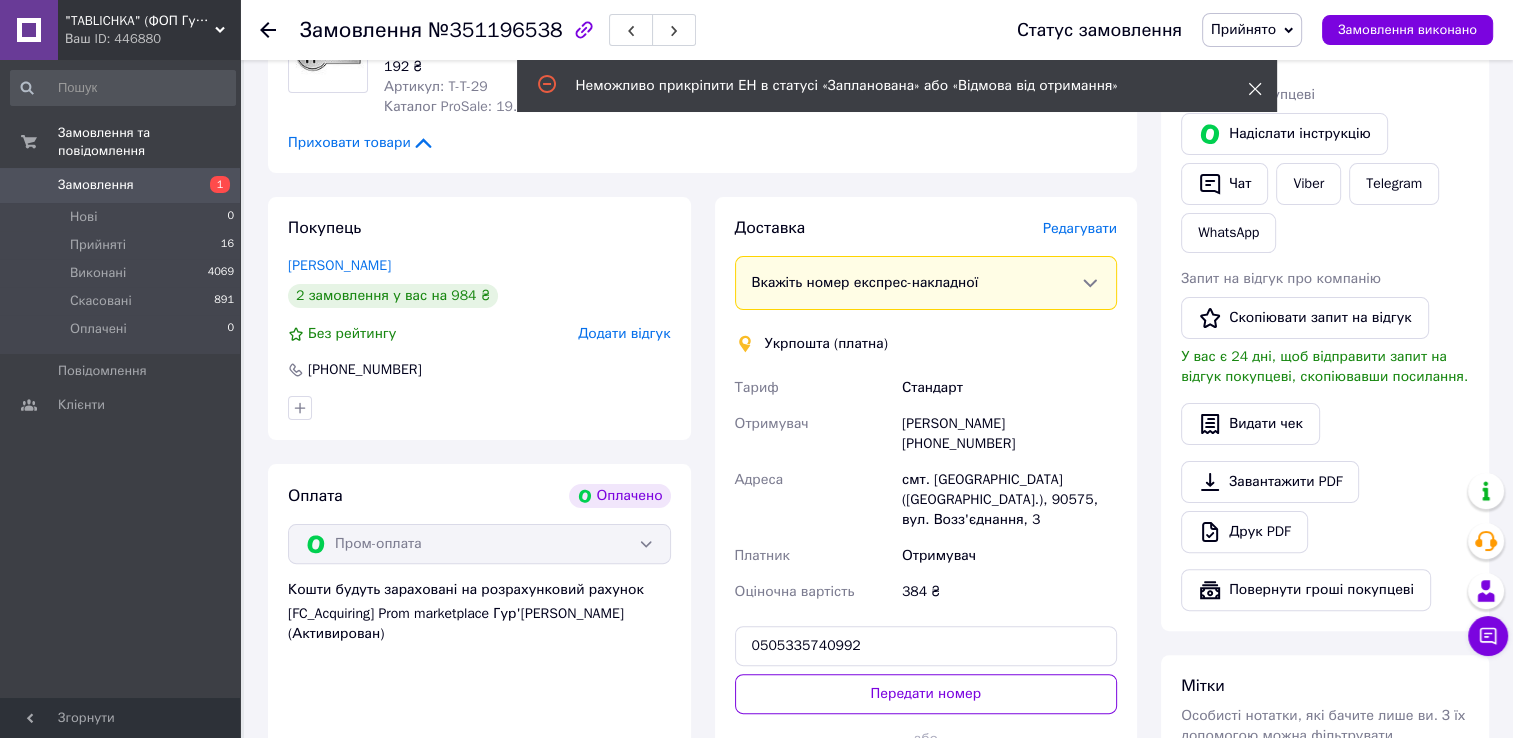 click 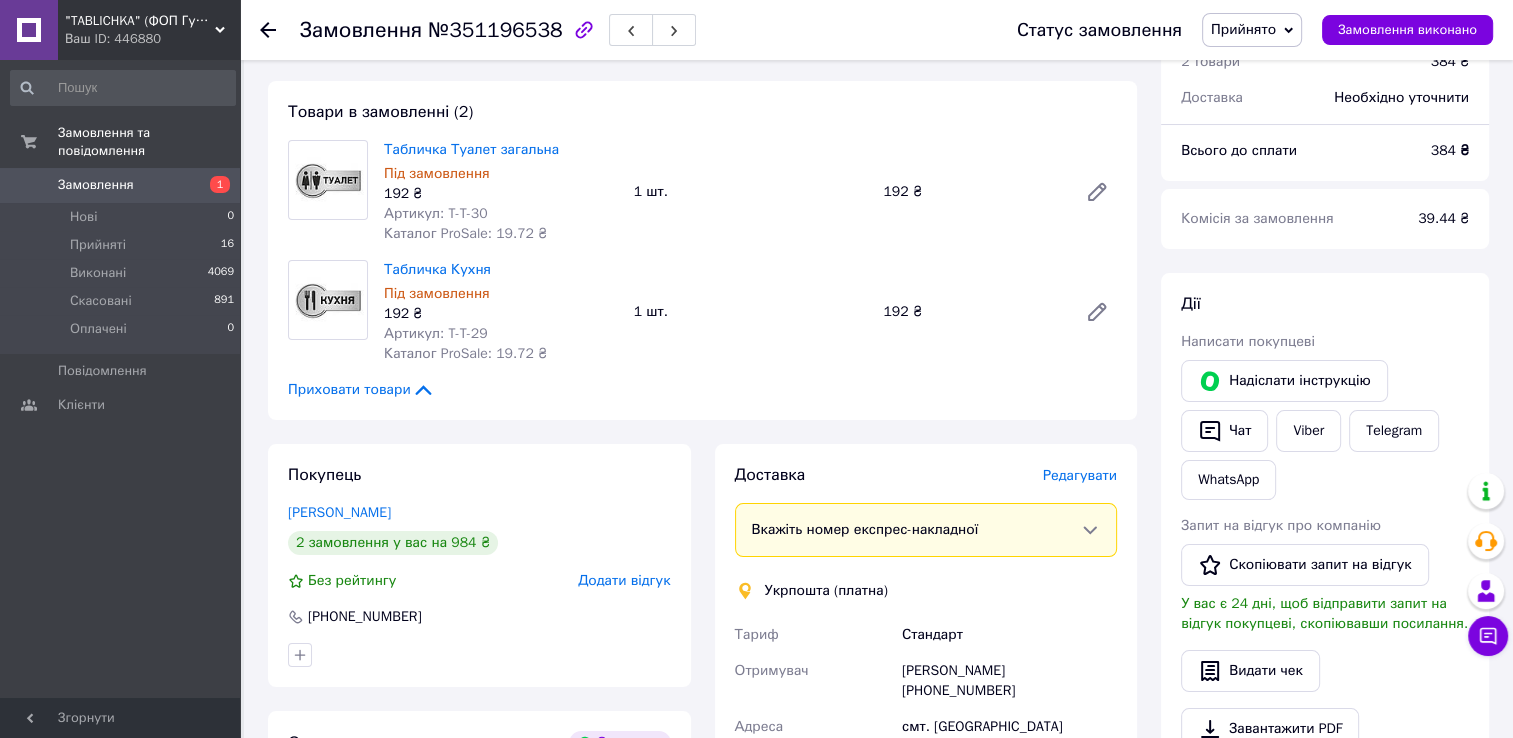 scroll, scrollTop: 0, scrollLeft: 0, axis: both 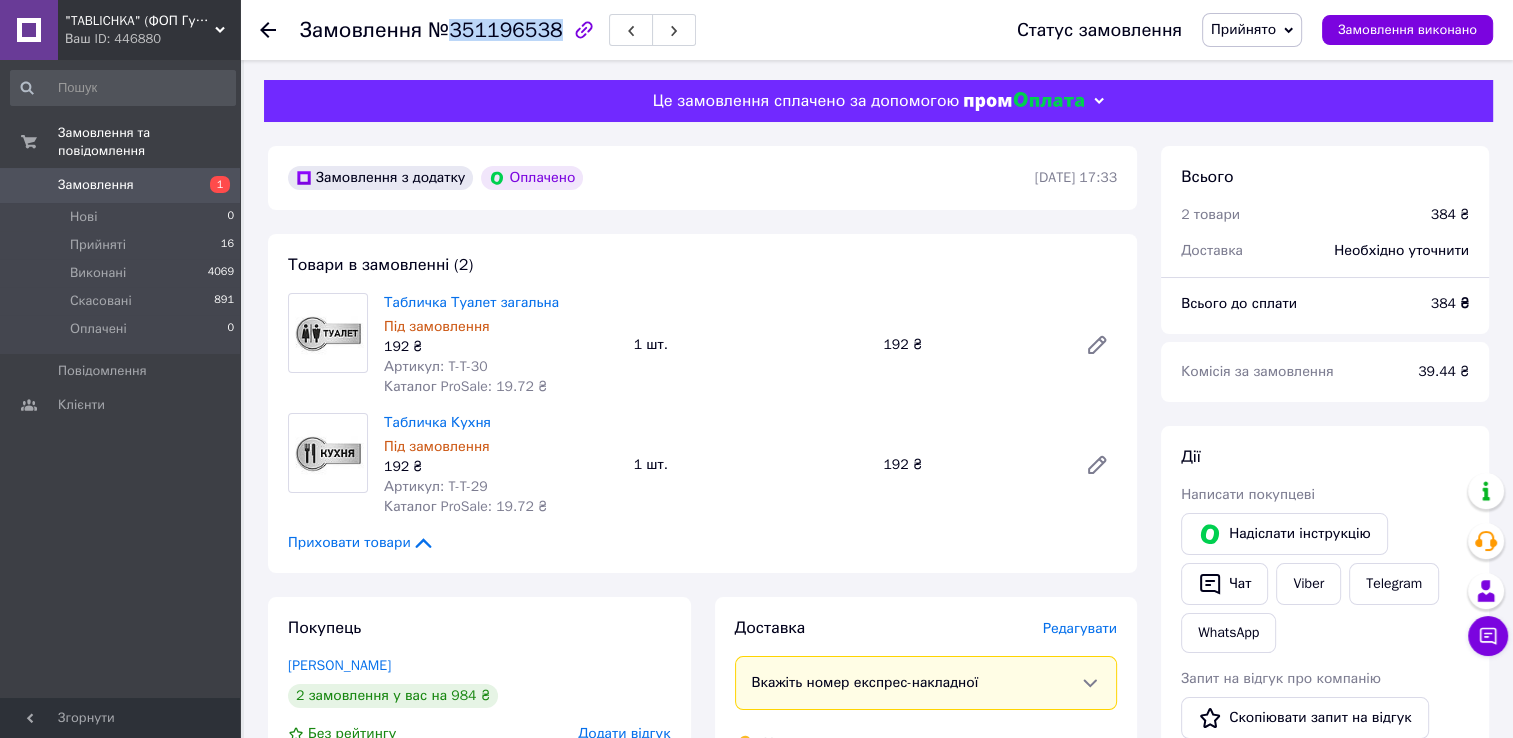 drag, startPoint x: 447, startPoint y: 37, endPoint x: 578, endPoint y: 53, distance: 131.97348 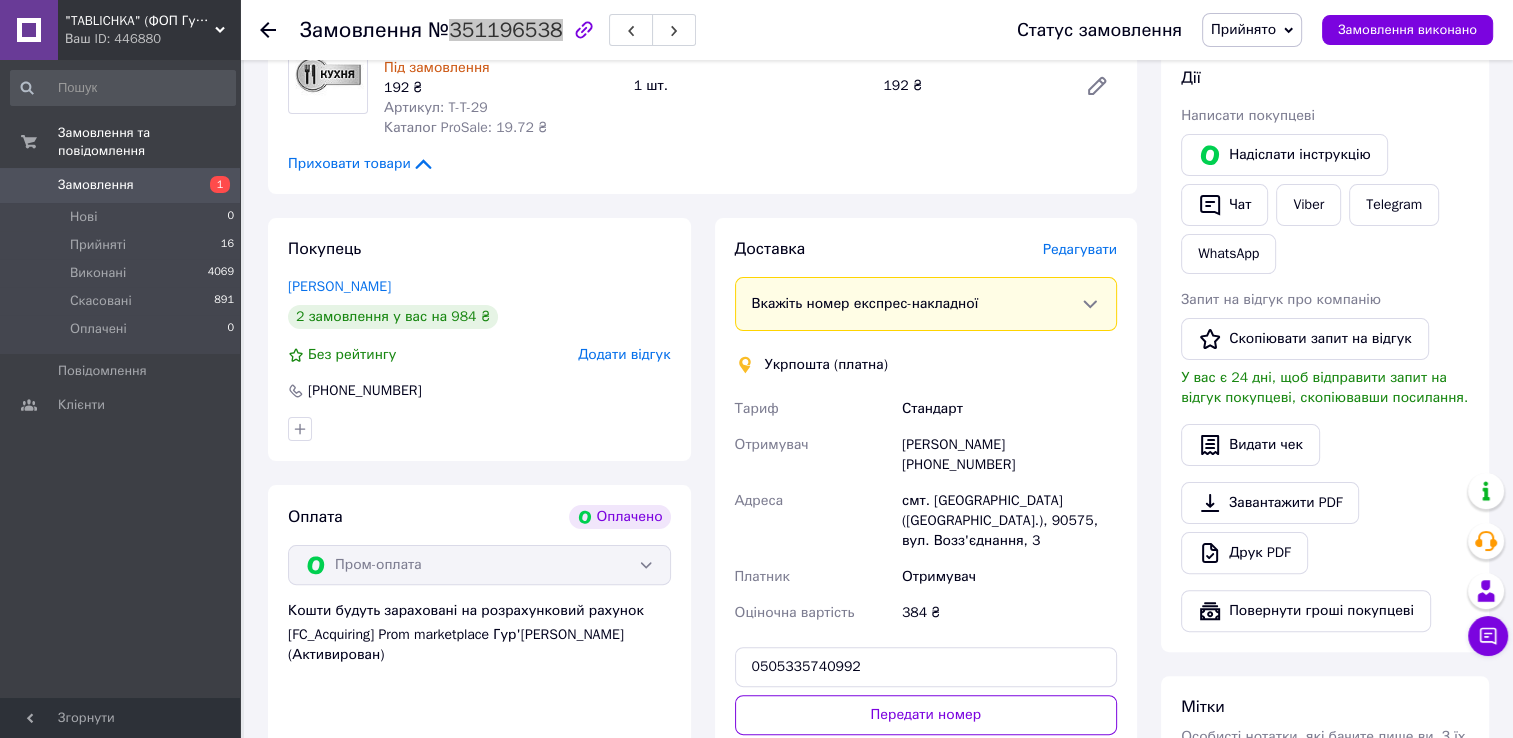 scroll, scrollTop: 100, scrollLeft: 0, axis: vertical 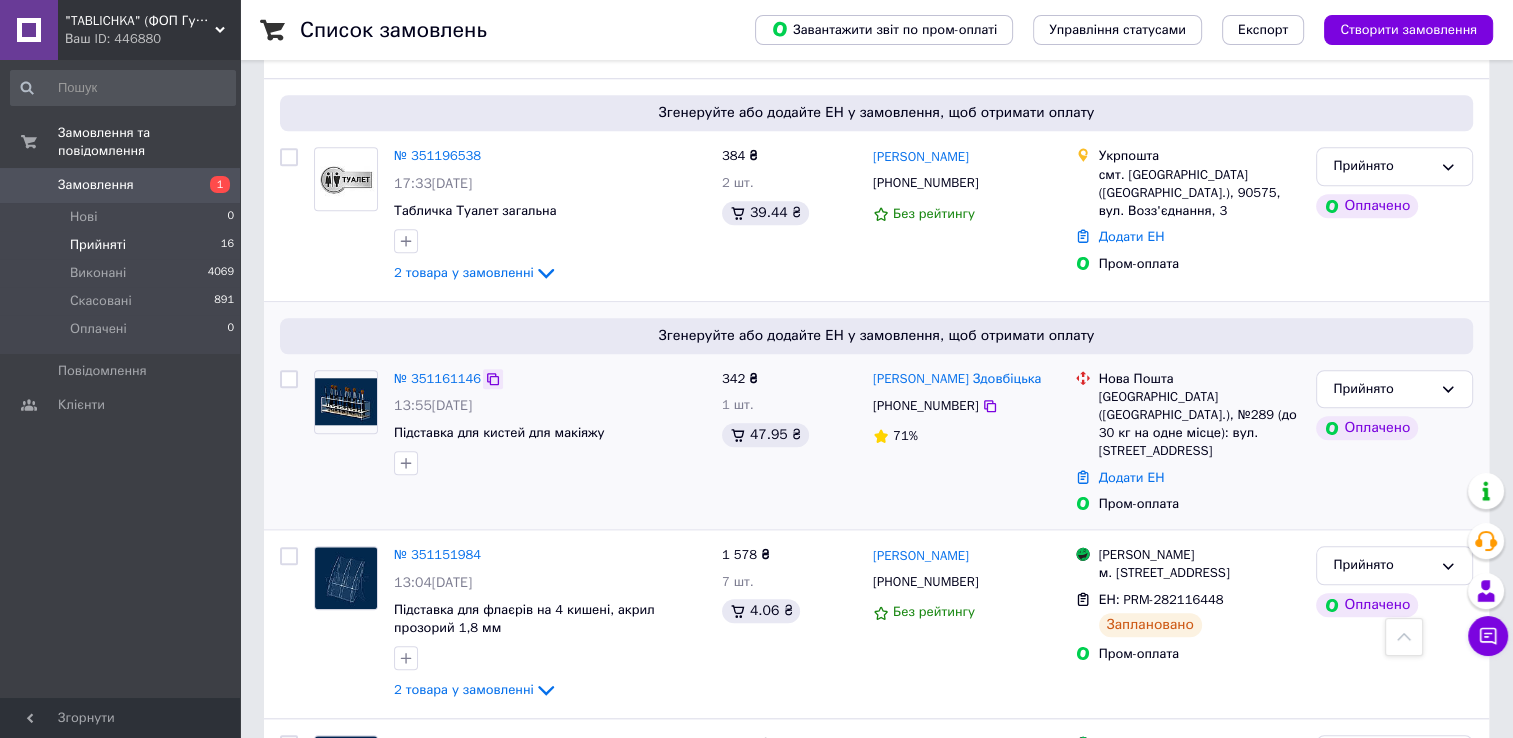 click 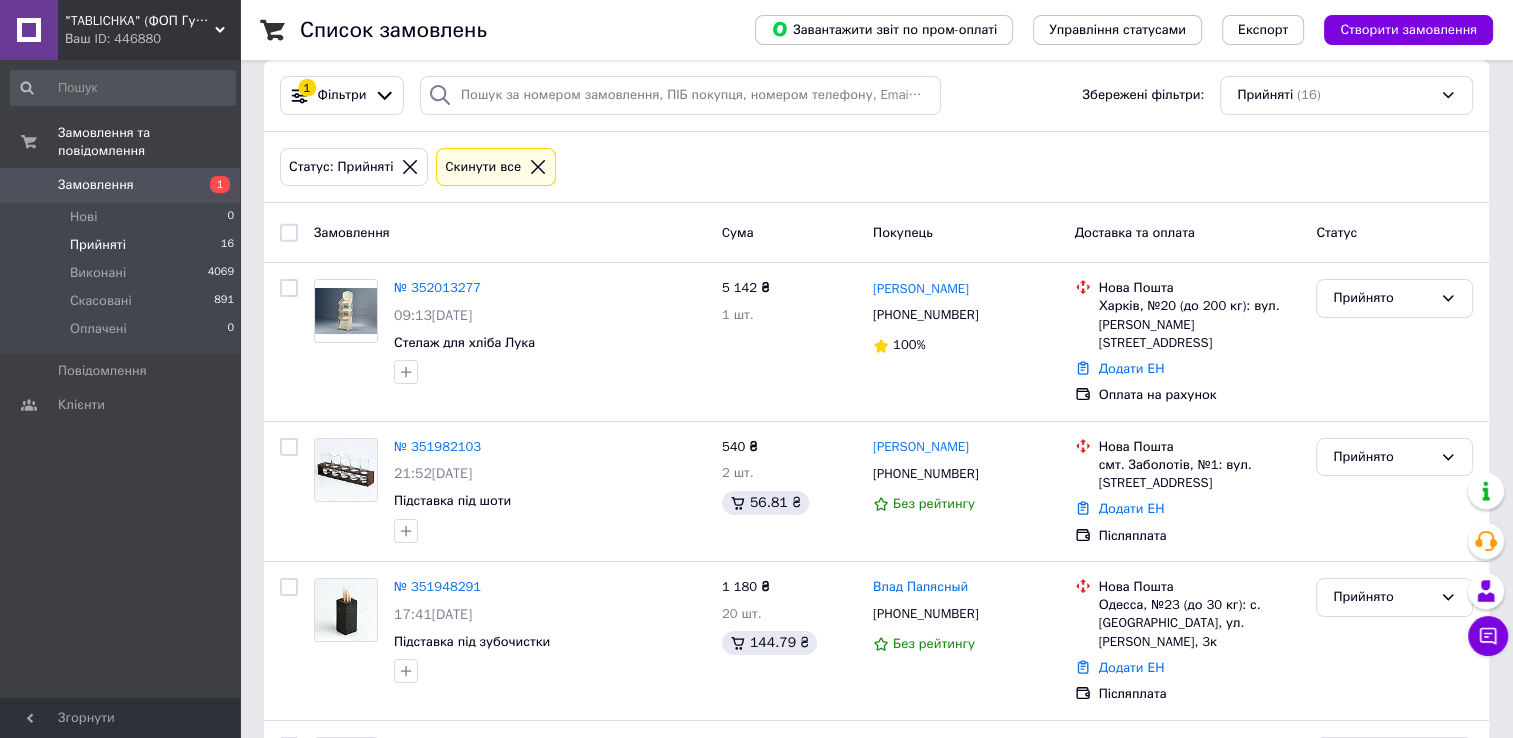 scroll, scrollTop: 0, scrollLeft: 0, axis: both 